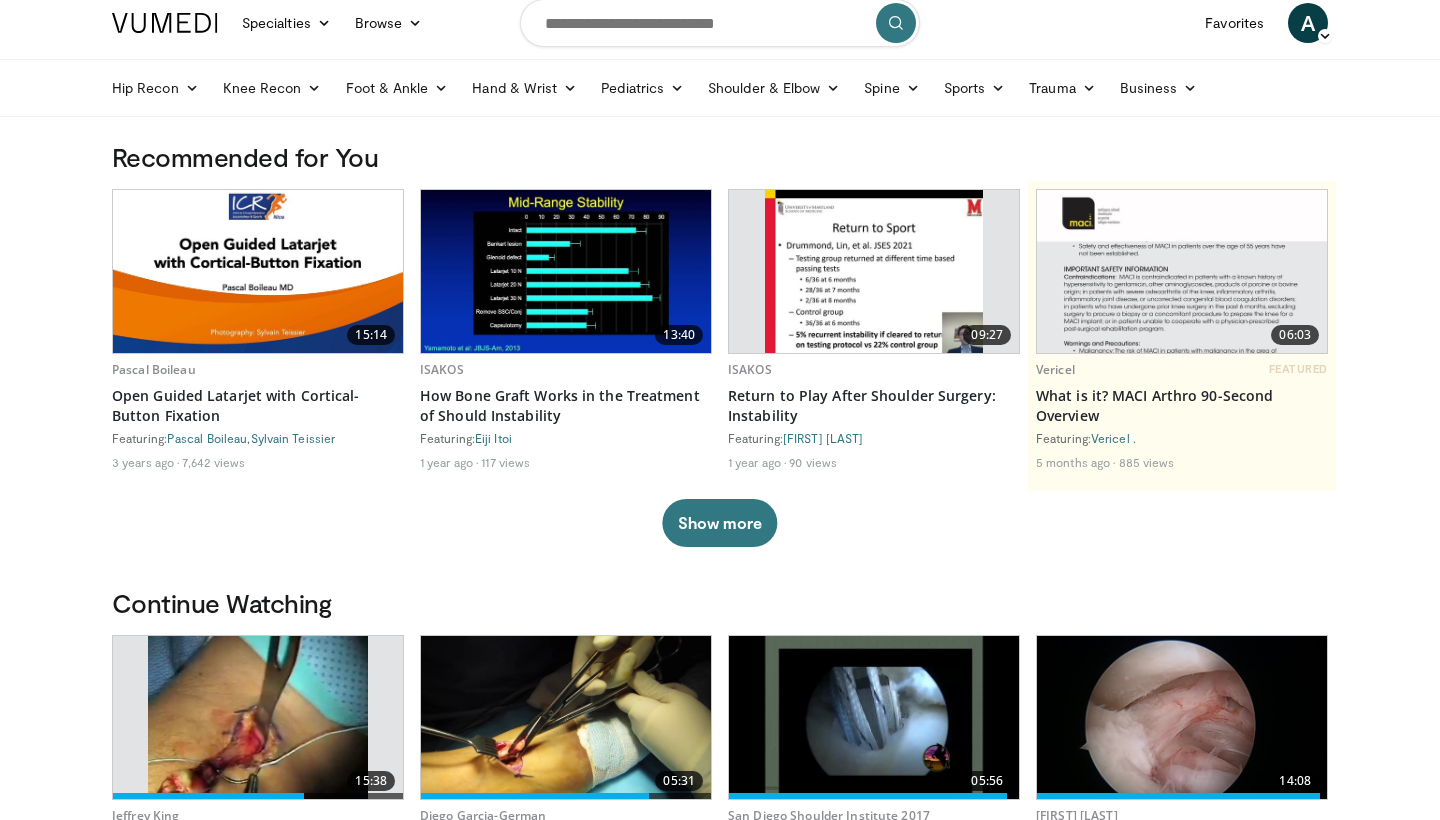 scroll, scrollTop: 1, scrollLeft: 0, axis: vertical 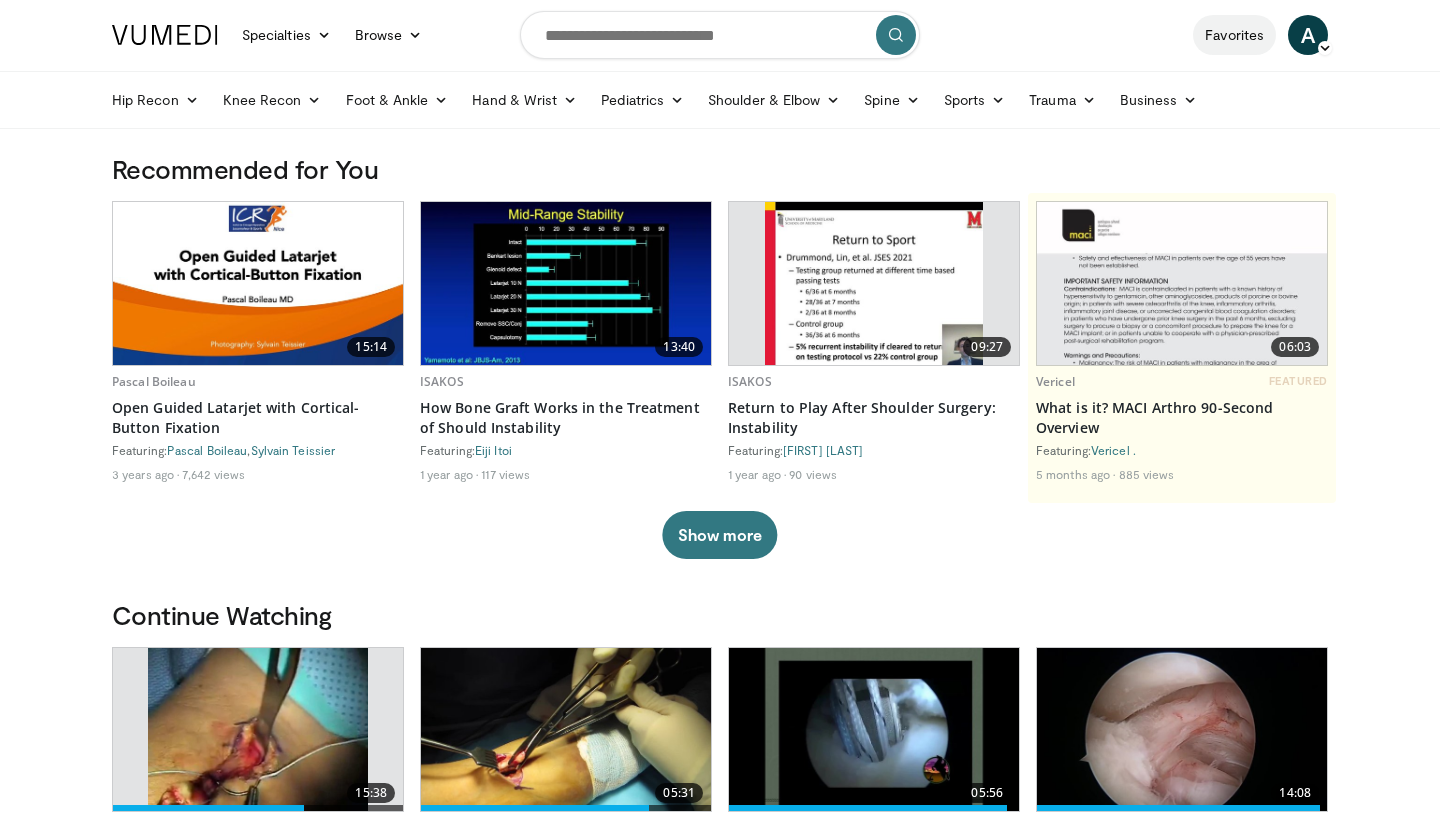 click on "Favorites" at bounding box center [1234, 35] 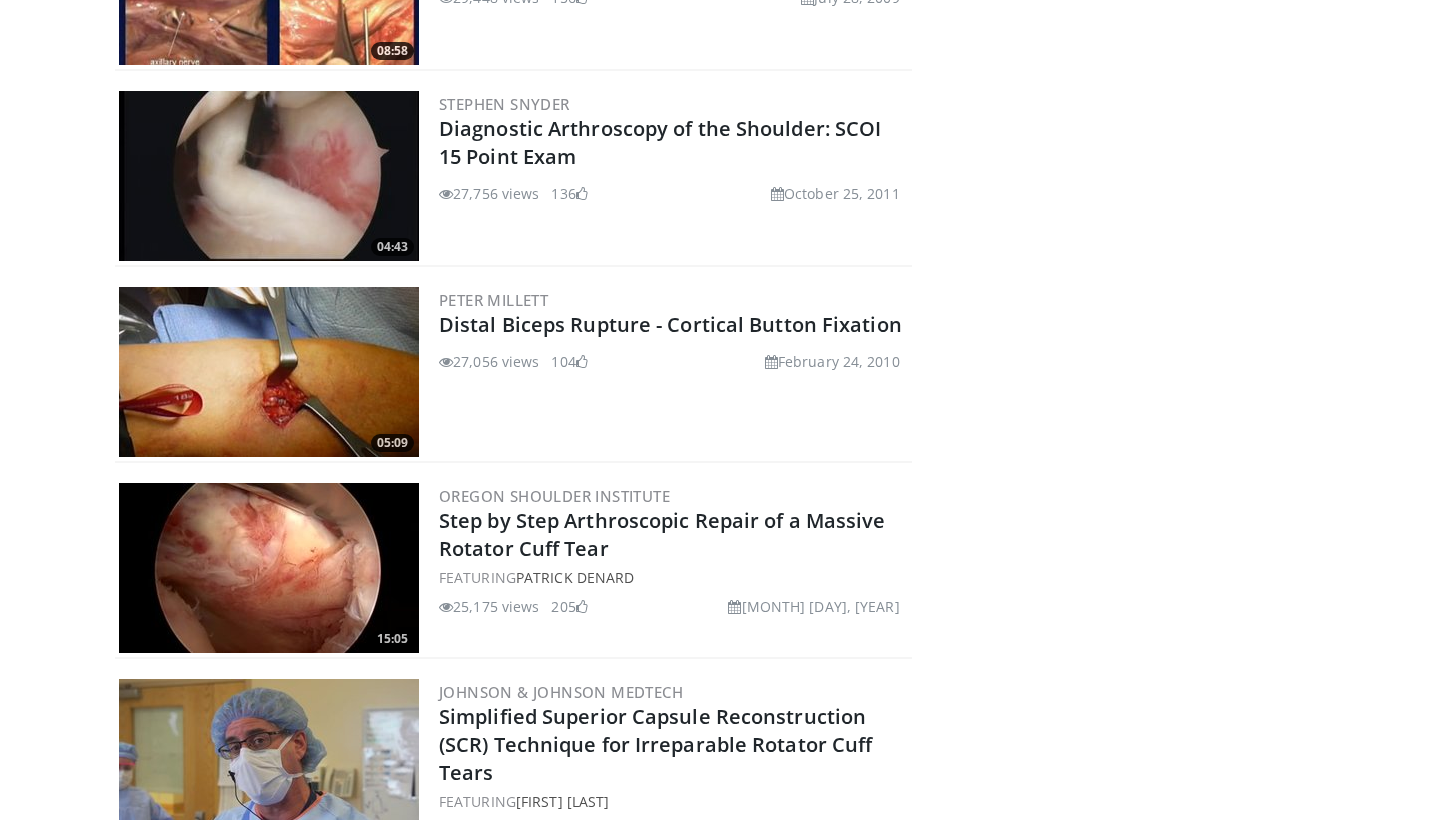 scroll, scrollTop: 1746, scrollLeft: 0, axis: vertical 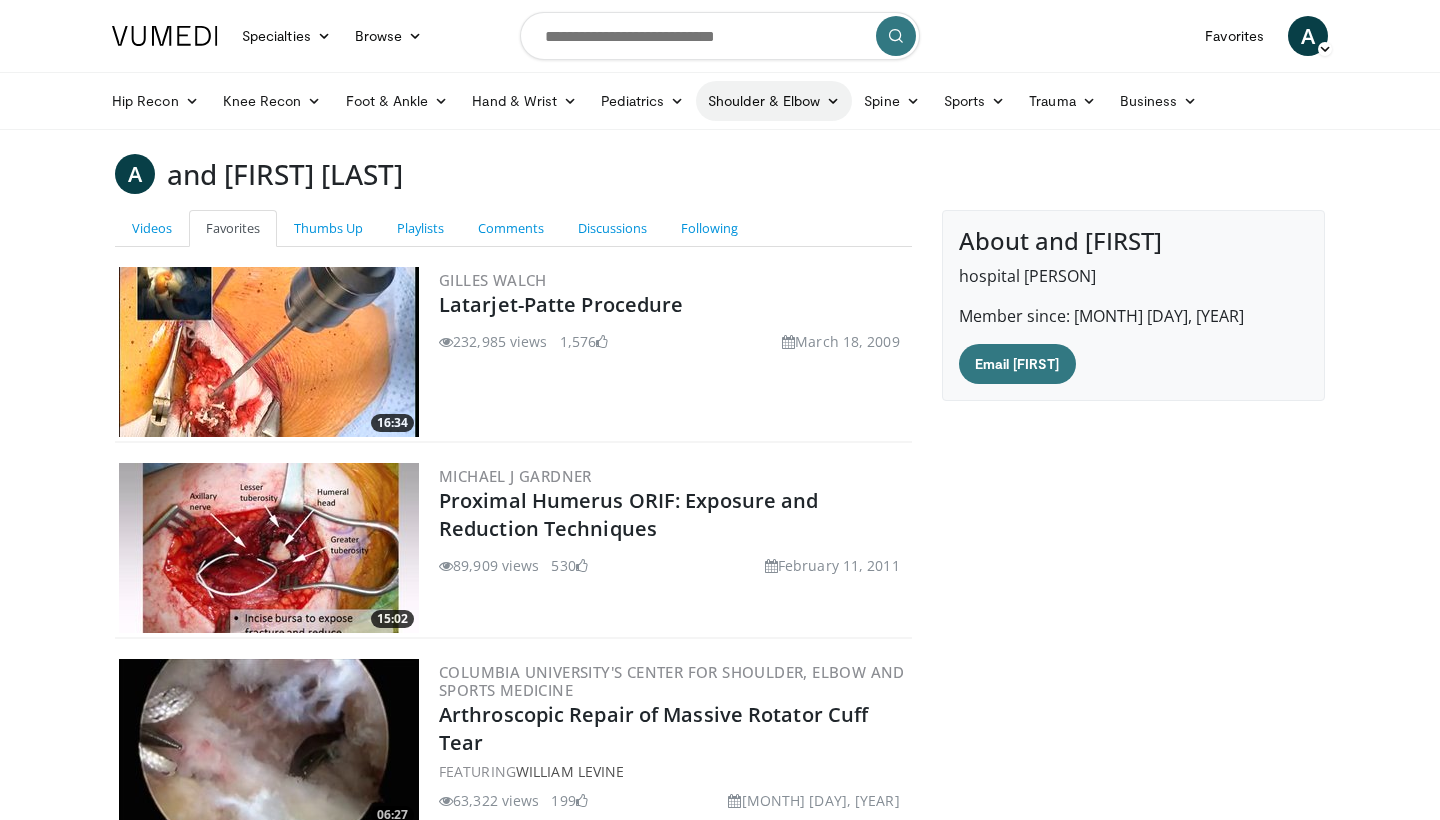 click on "Shoulder & Elbow" at bounding box center [774, 101] 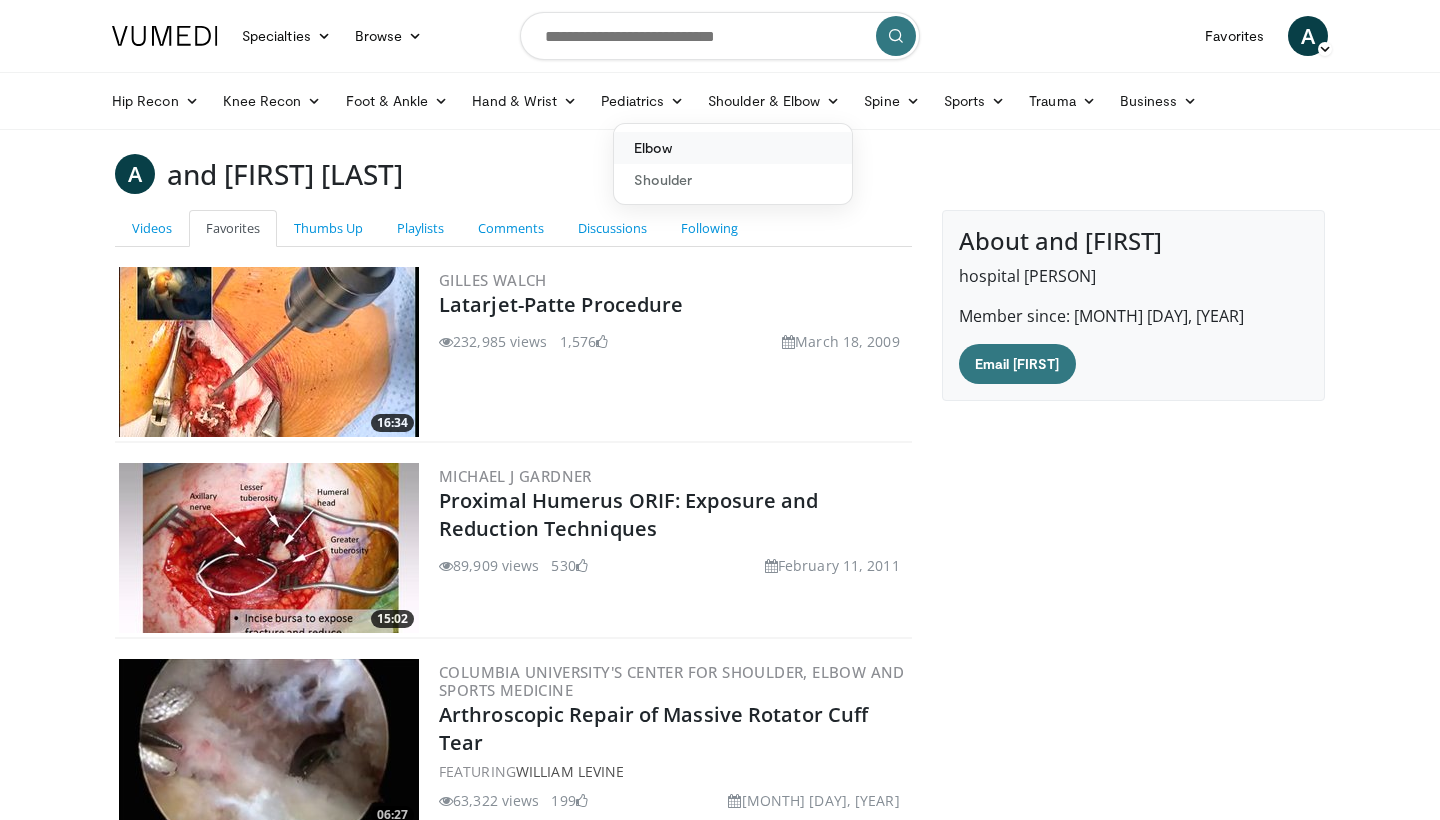 click on "Elbow" at bounding box center [733, 148] 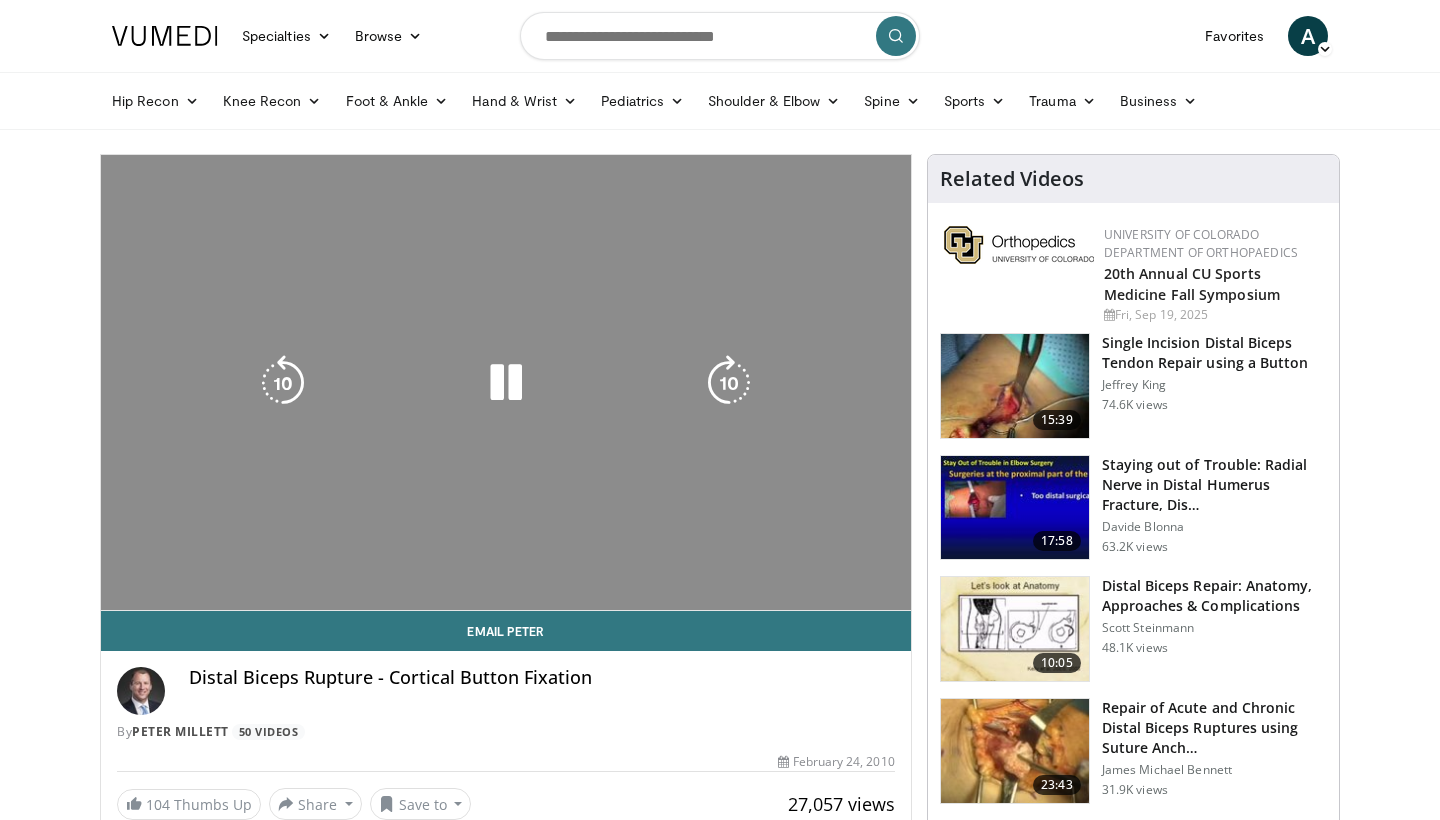 scroll, scrollTop: 0, scrollLeft: 0, axis: both 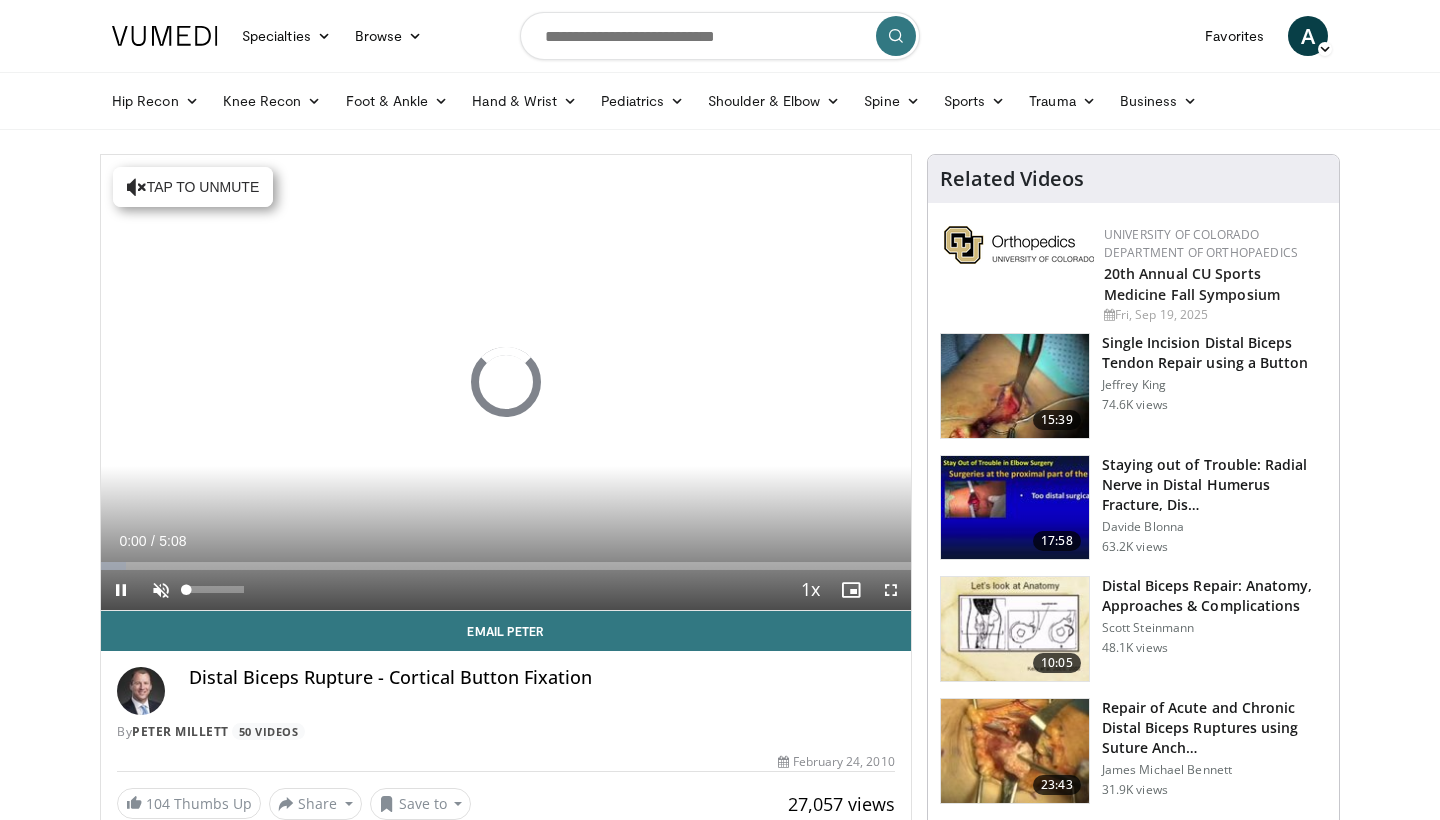 click at bounding box center [161, 590] 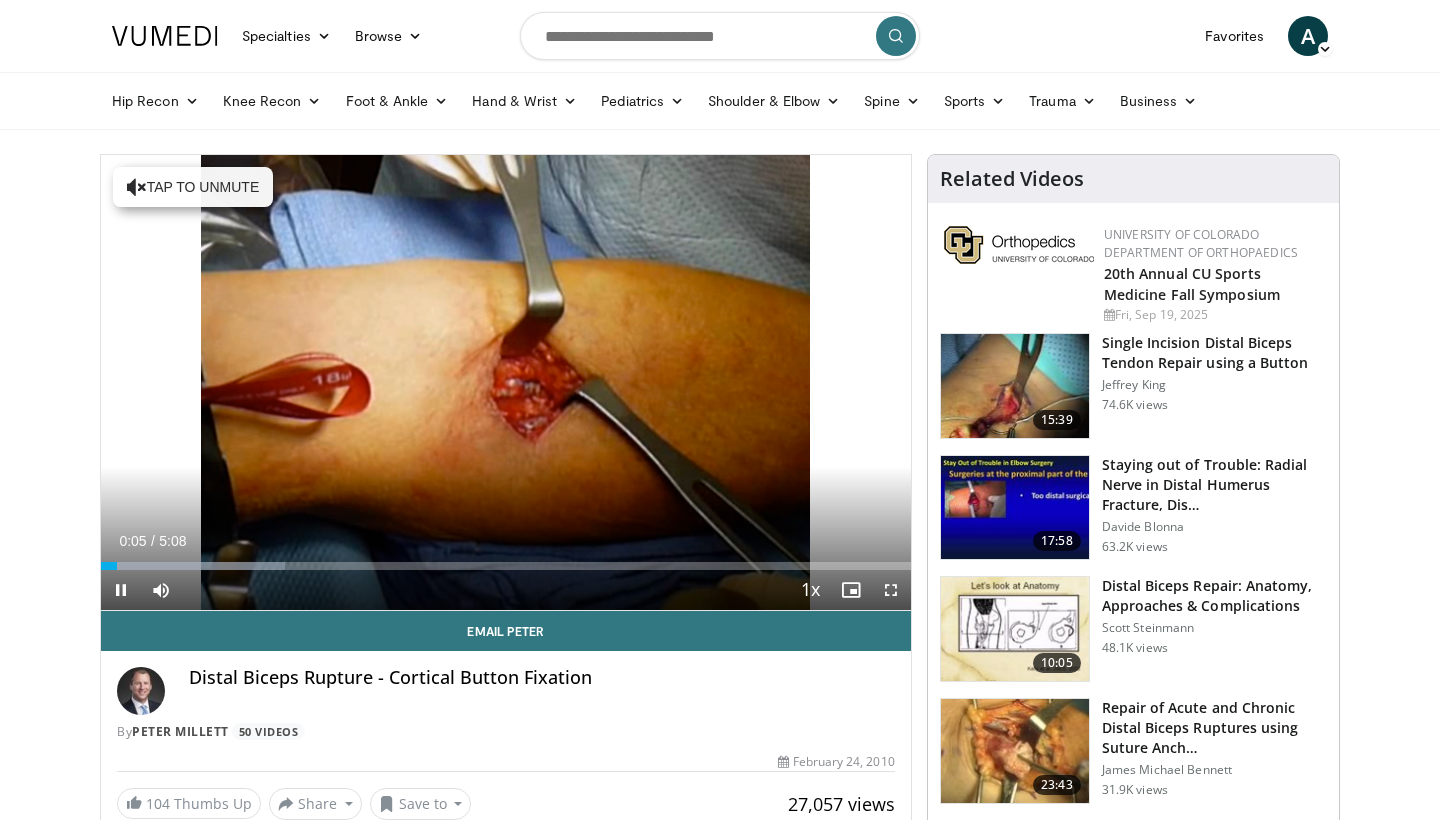 click at bounding box center (891, 590) 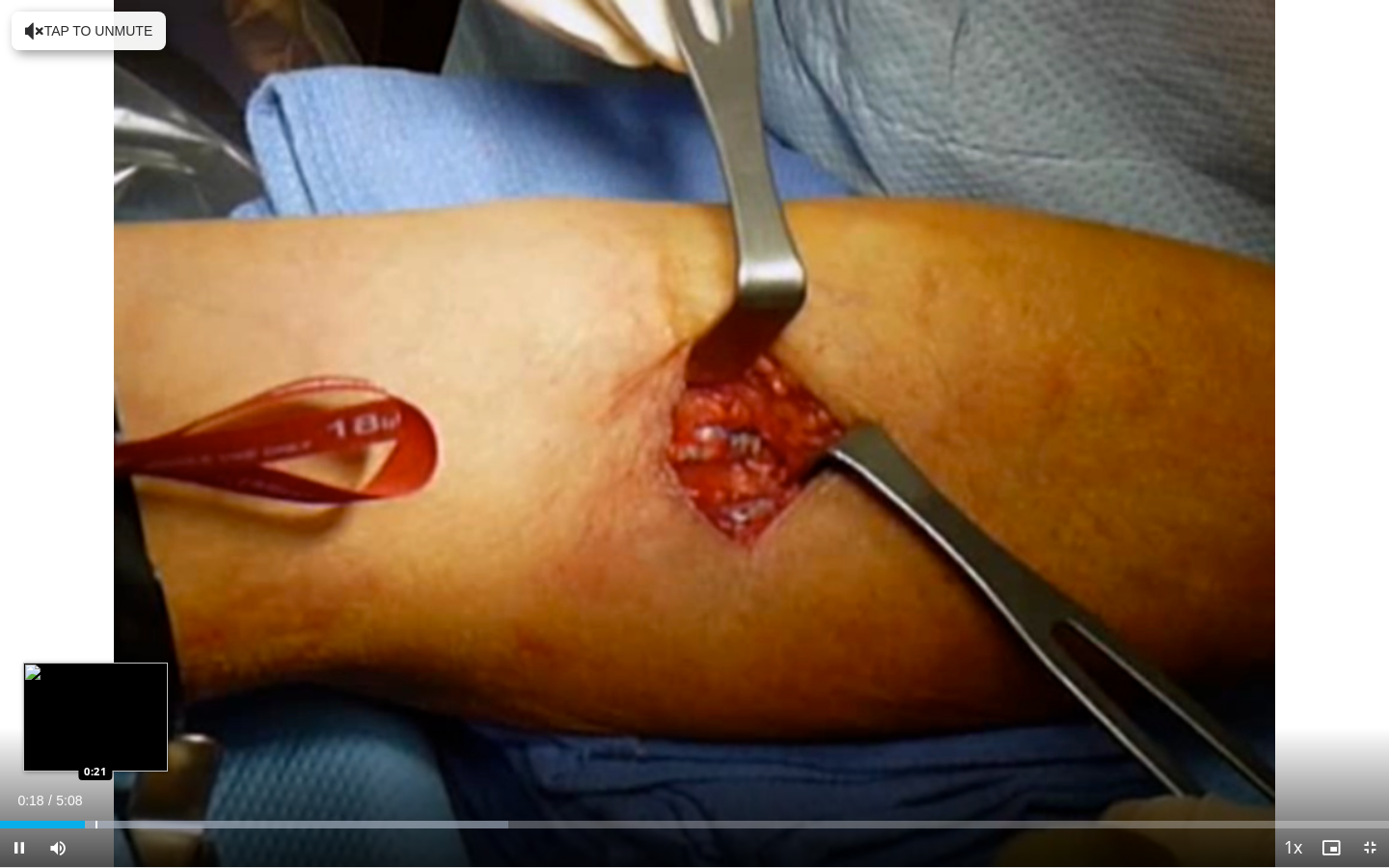 click at bounding box center [96, 825] 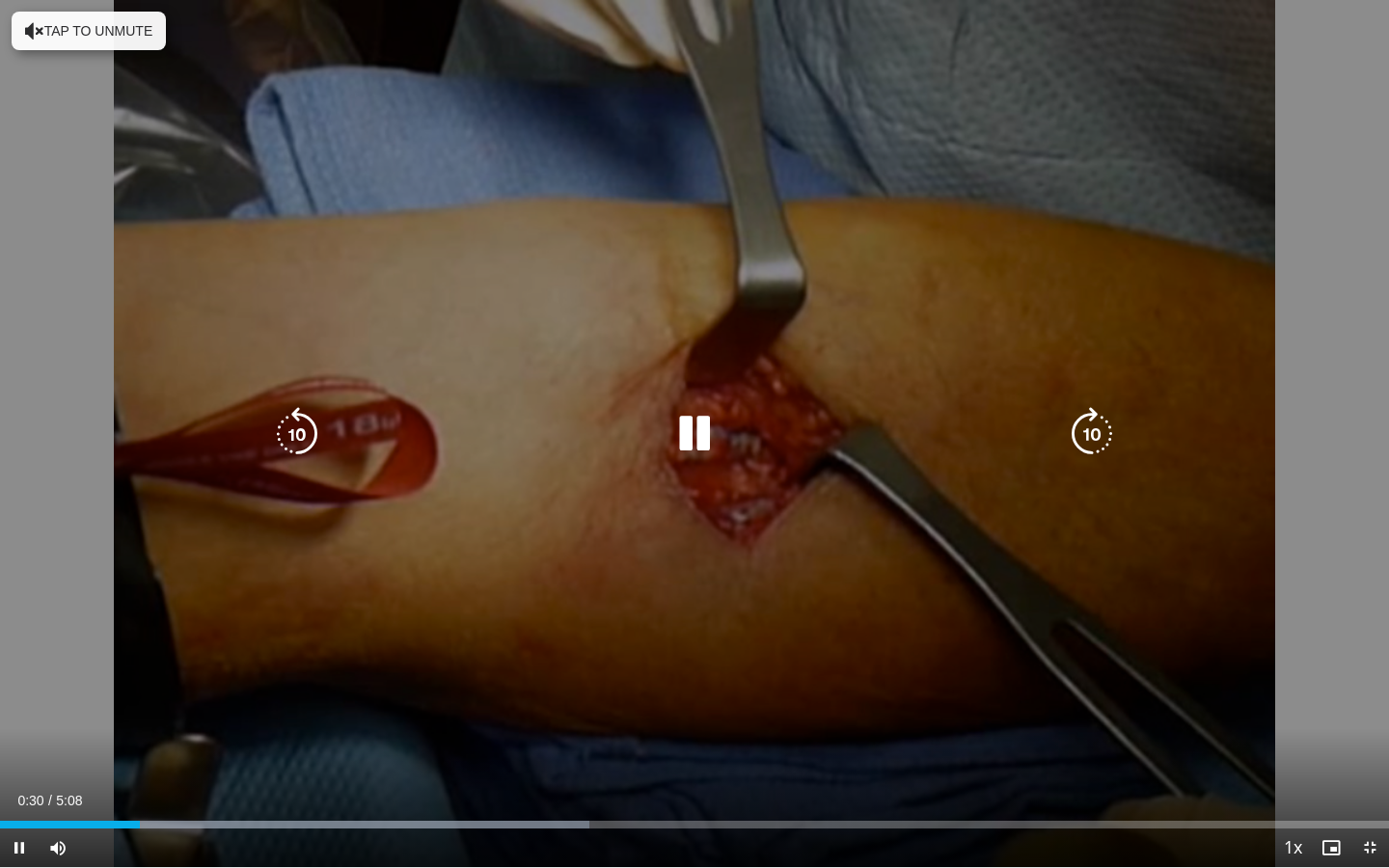 click at bounding box center [1092, 434] 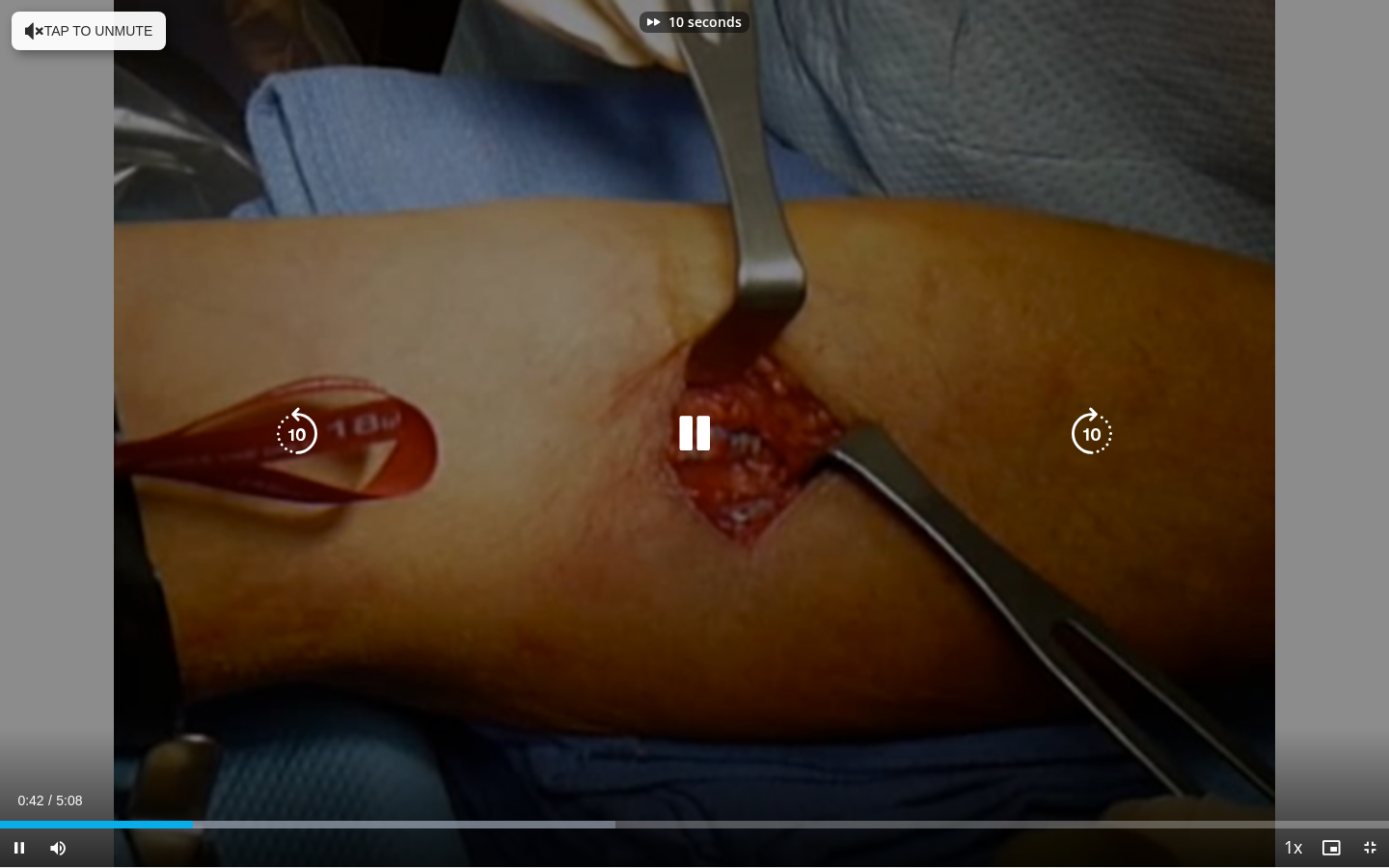 click at bounding box center [1092, 434] 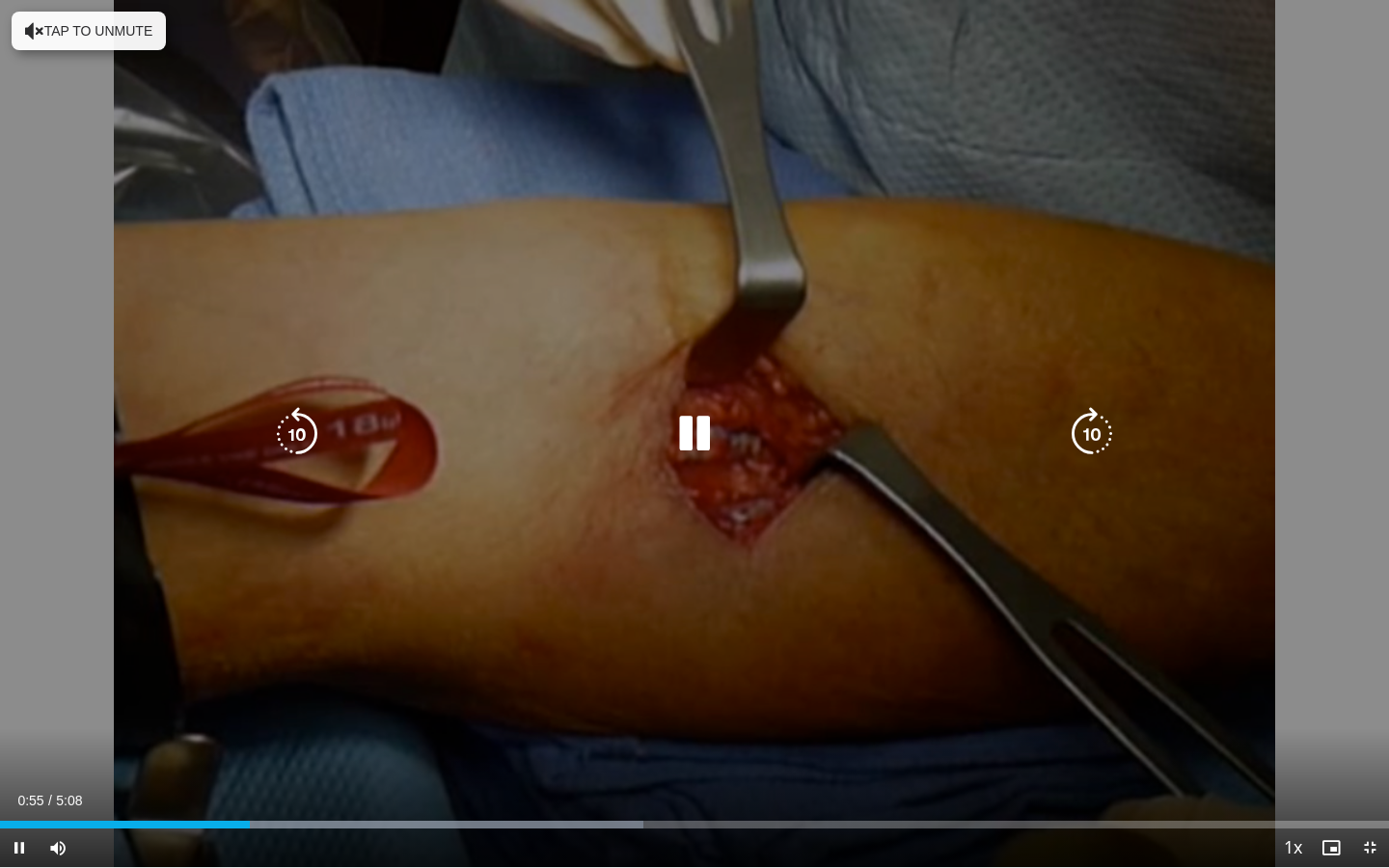 click at bounding box center [1092, 434] 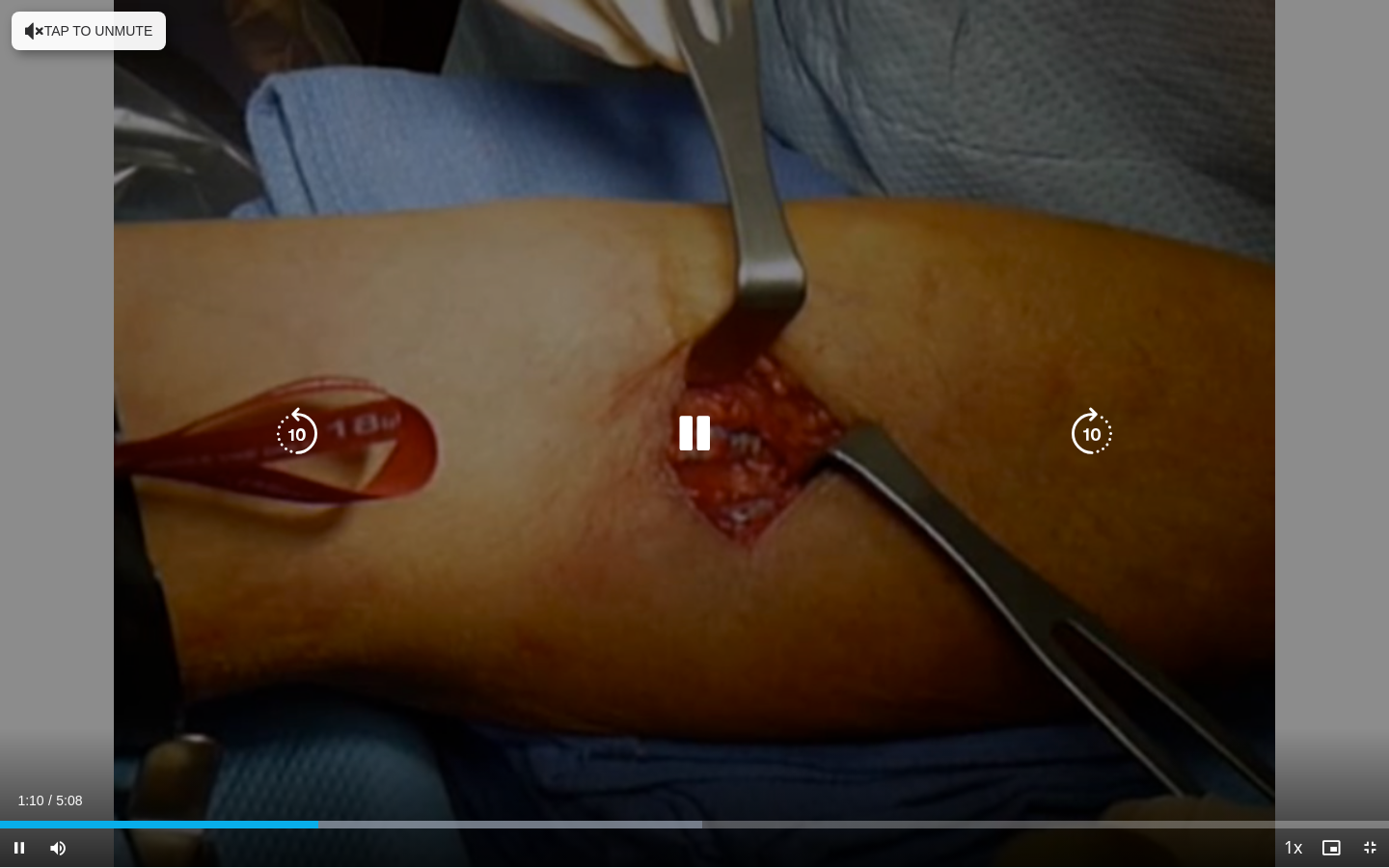 click at bounding box center (297, 434) 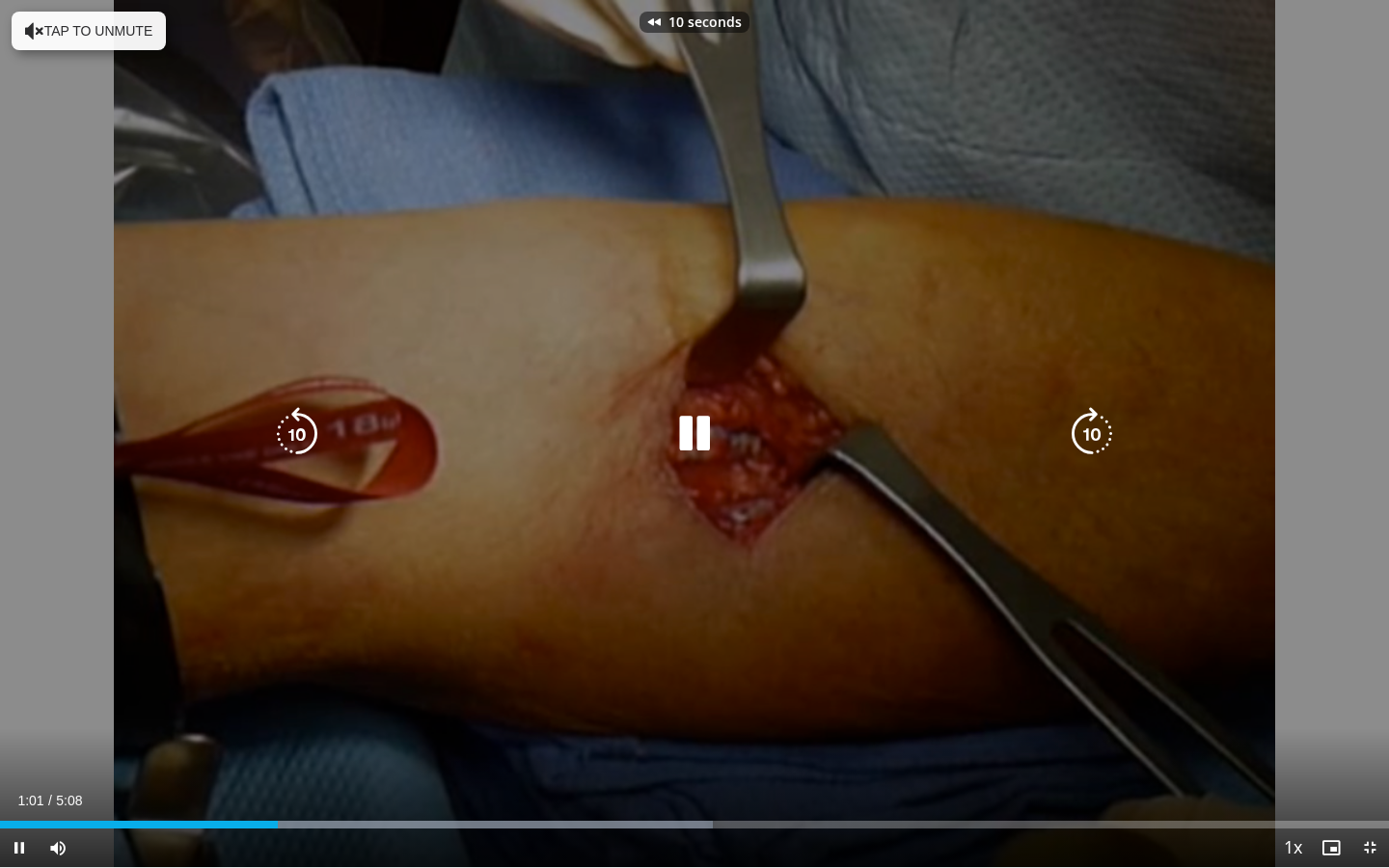 click at bounding box center [297, 434] 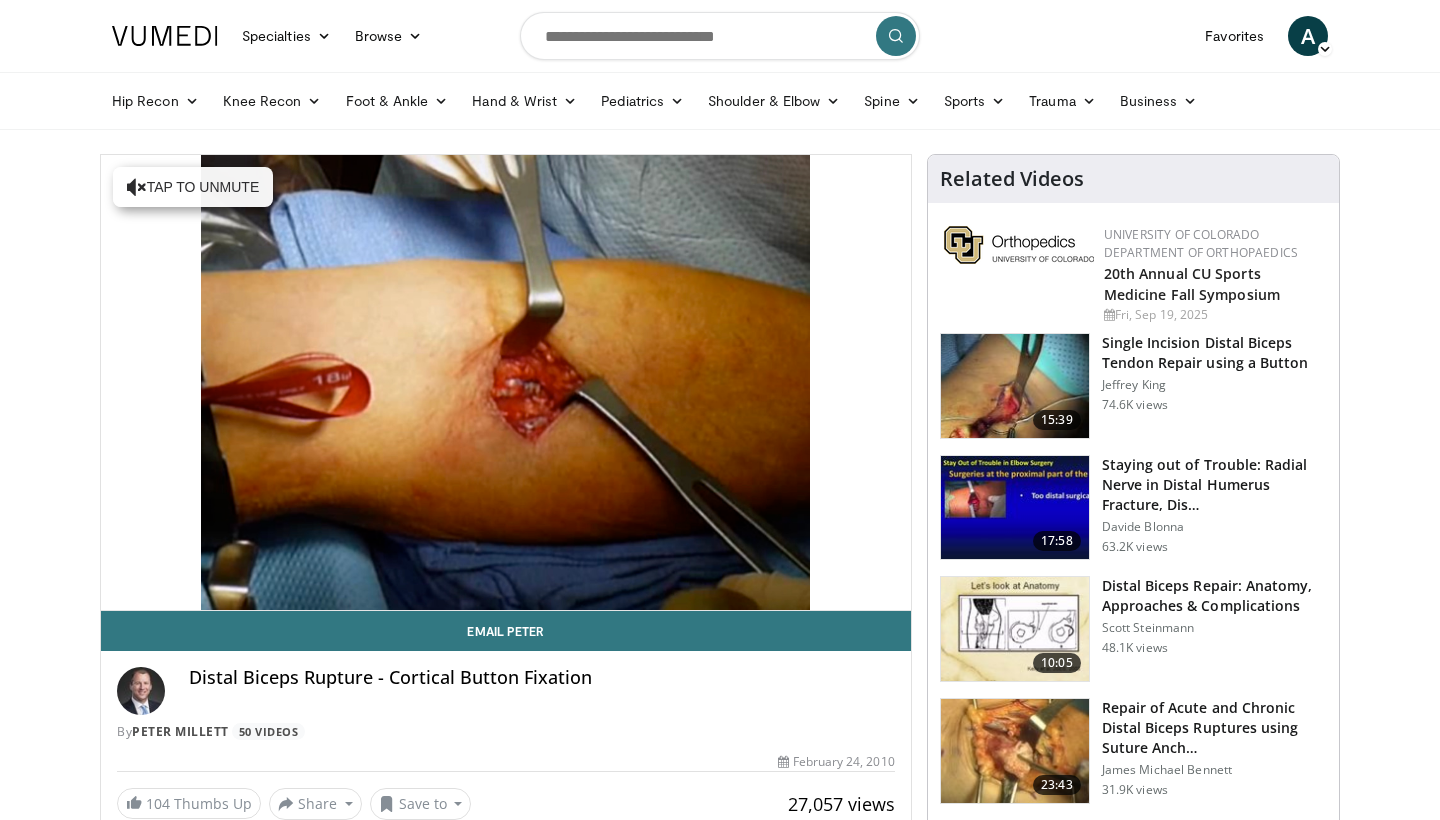 scroll, scrollTop: 0, scrollLeft: 0, axis: both 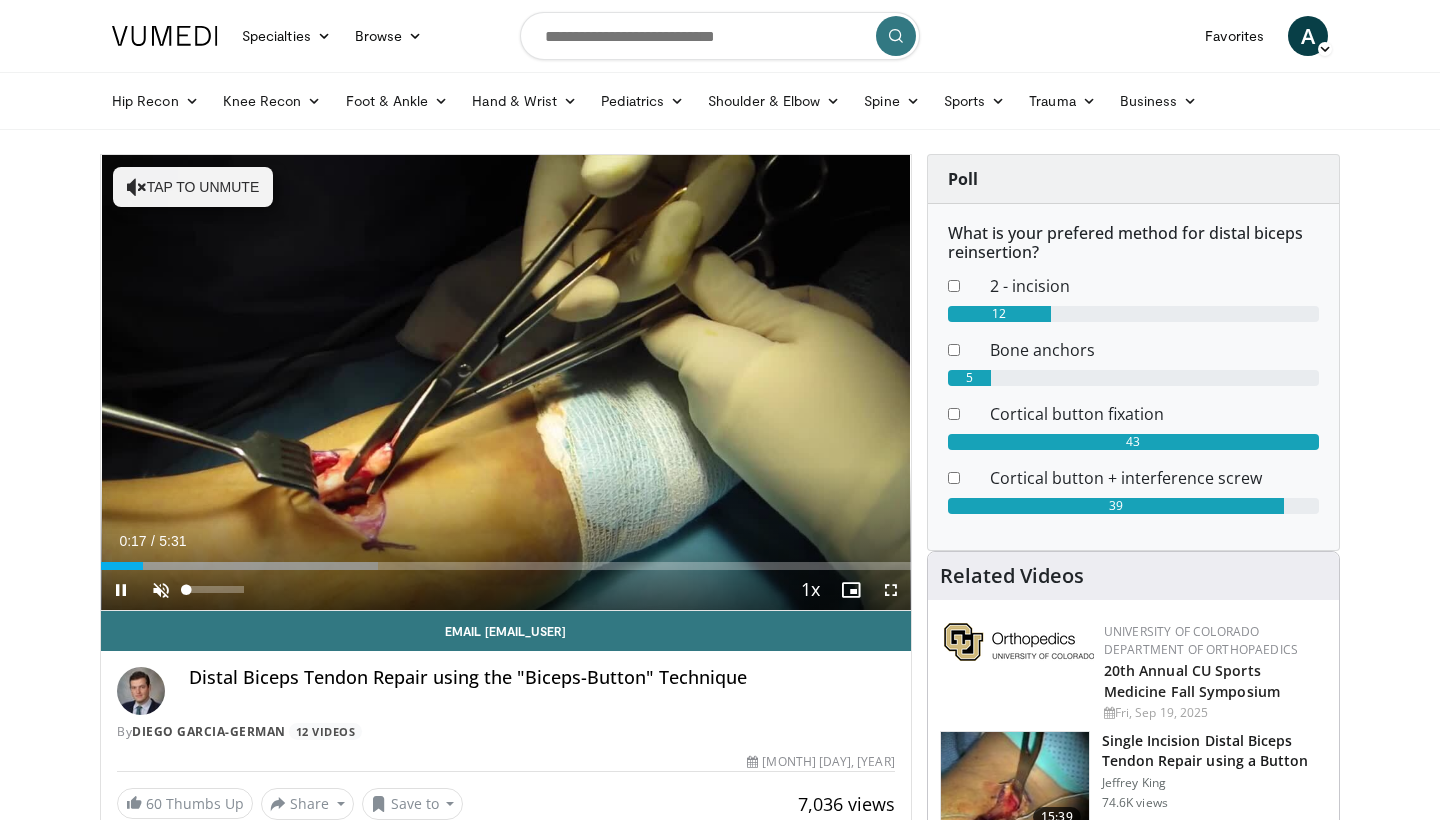 click at bounding box center [161, 590] 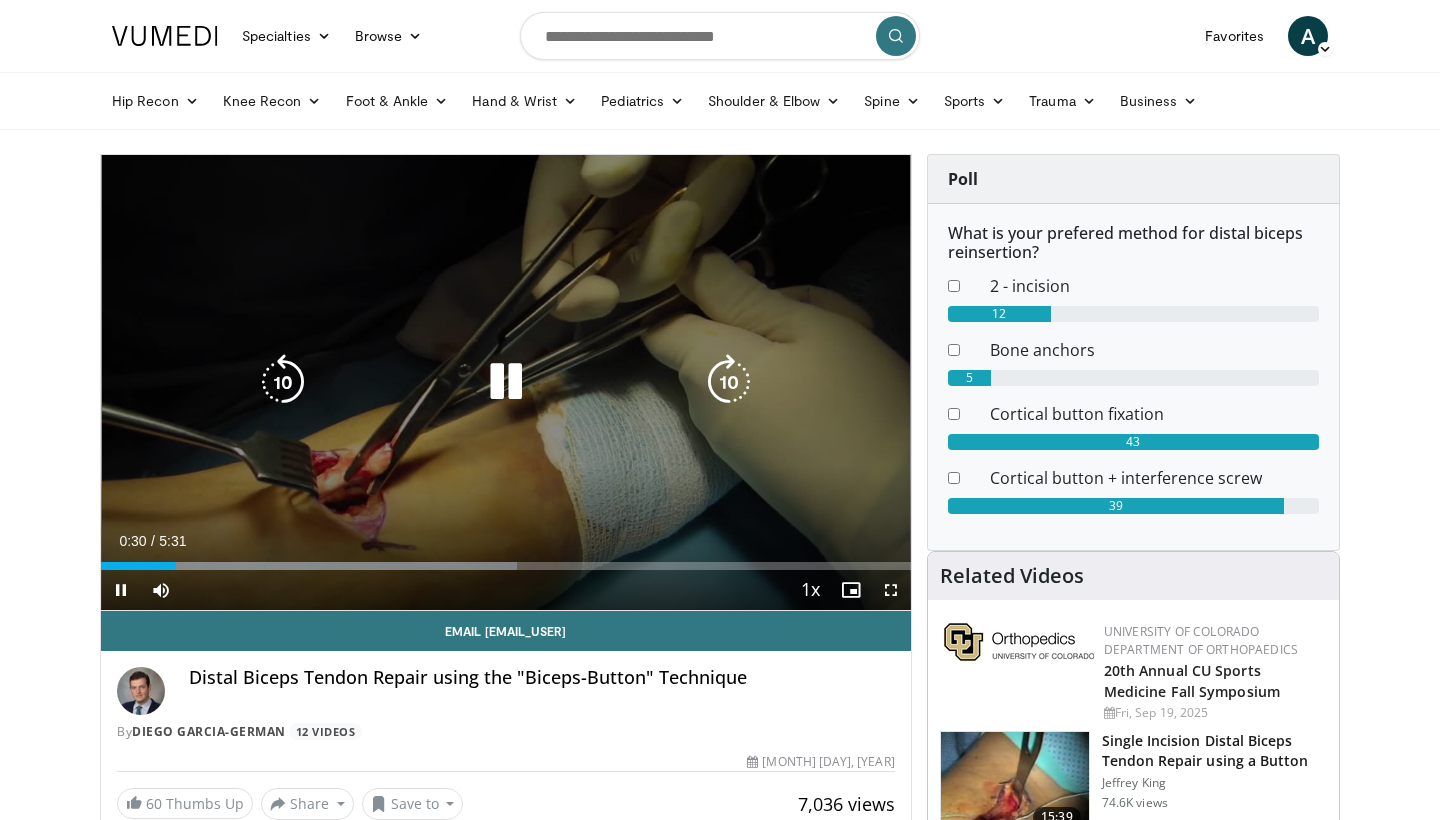 click at bounding box center [506, 382] 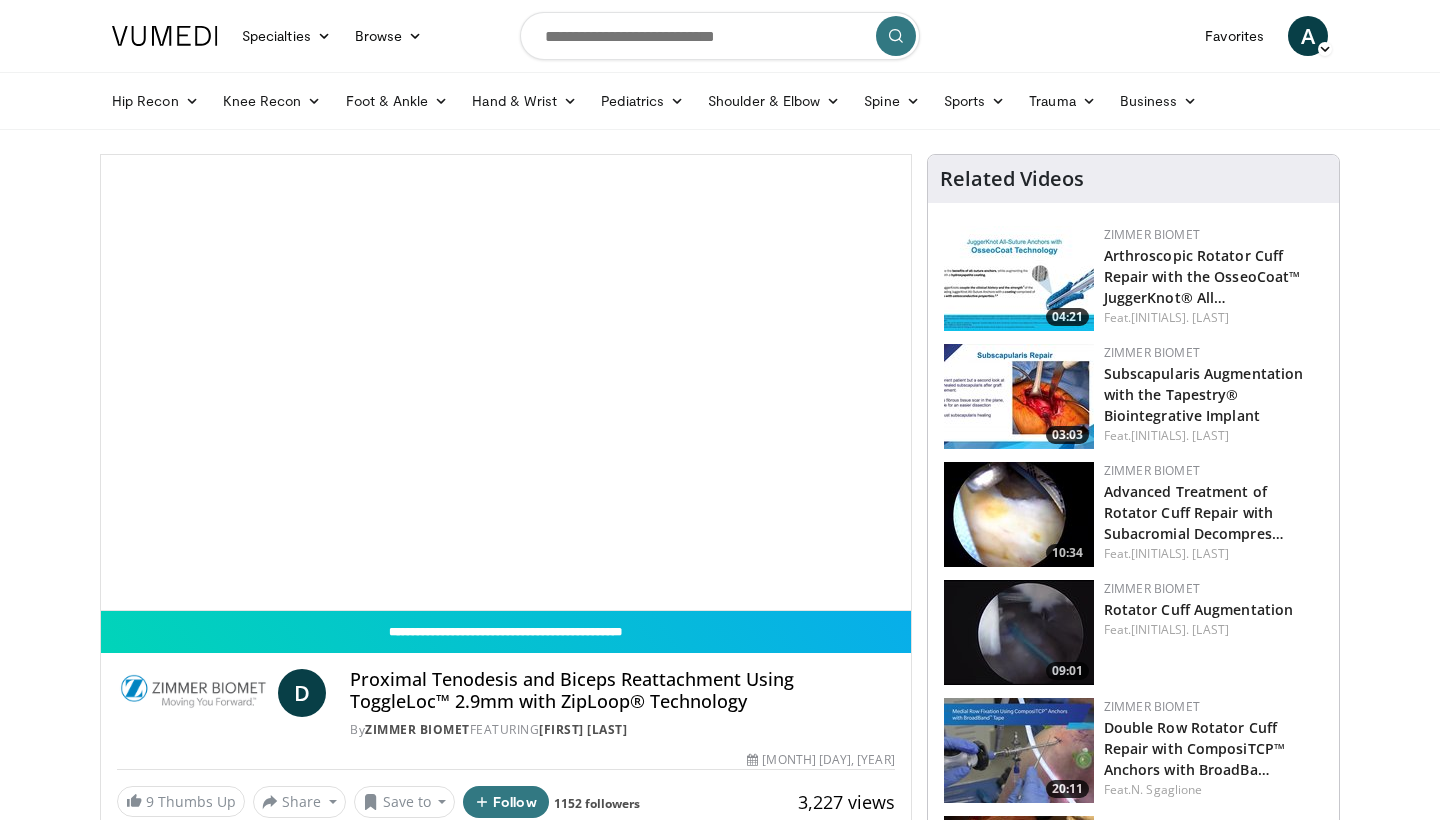 scroll, scrollTop: 0, scrollLeft: 0, axis: both 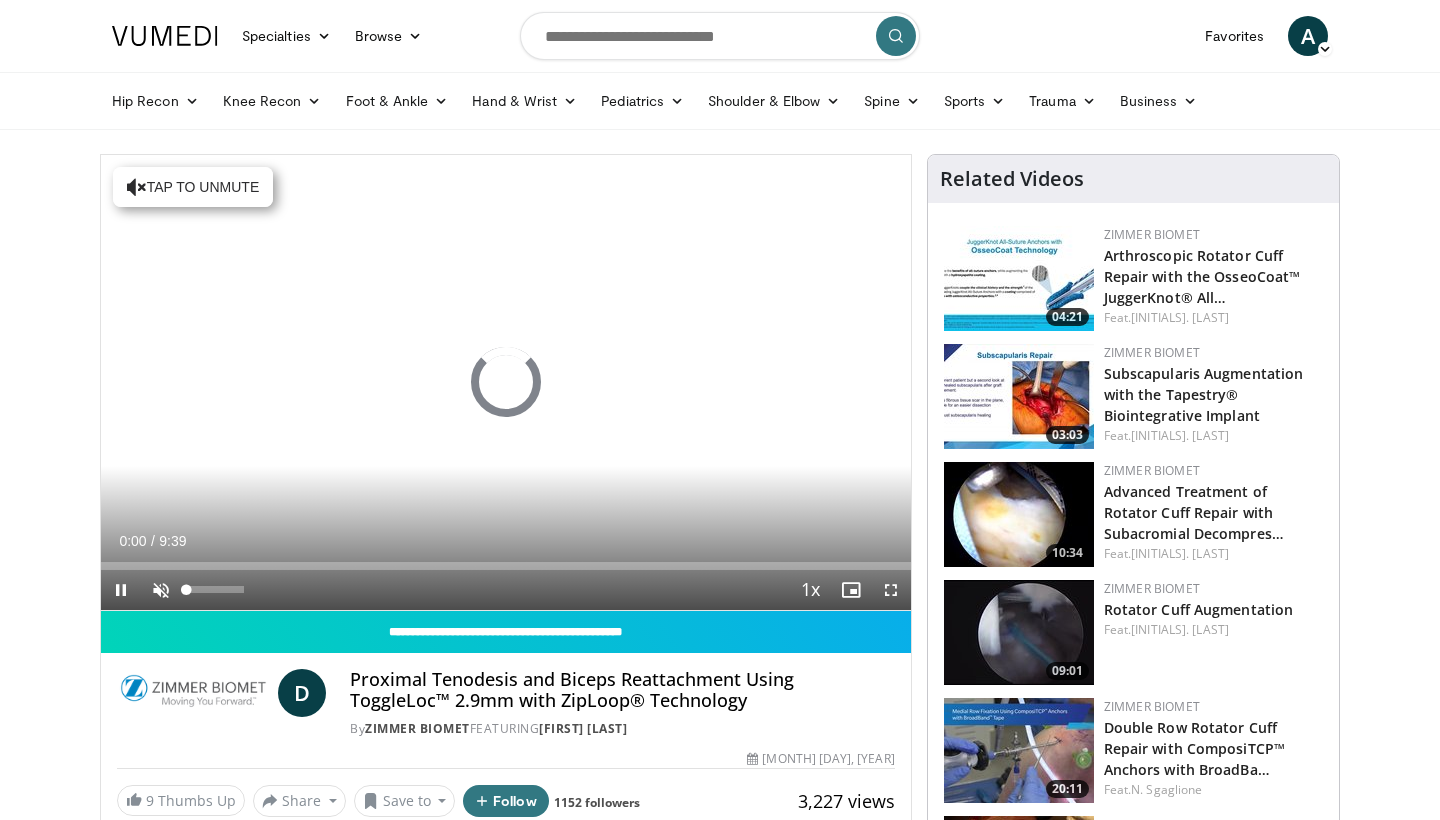 click at bounding box center [161, 590] 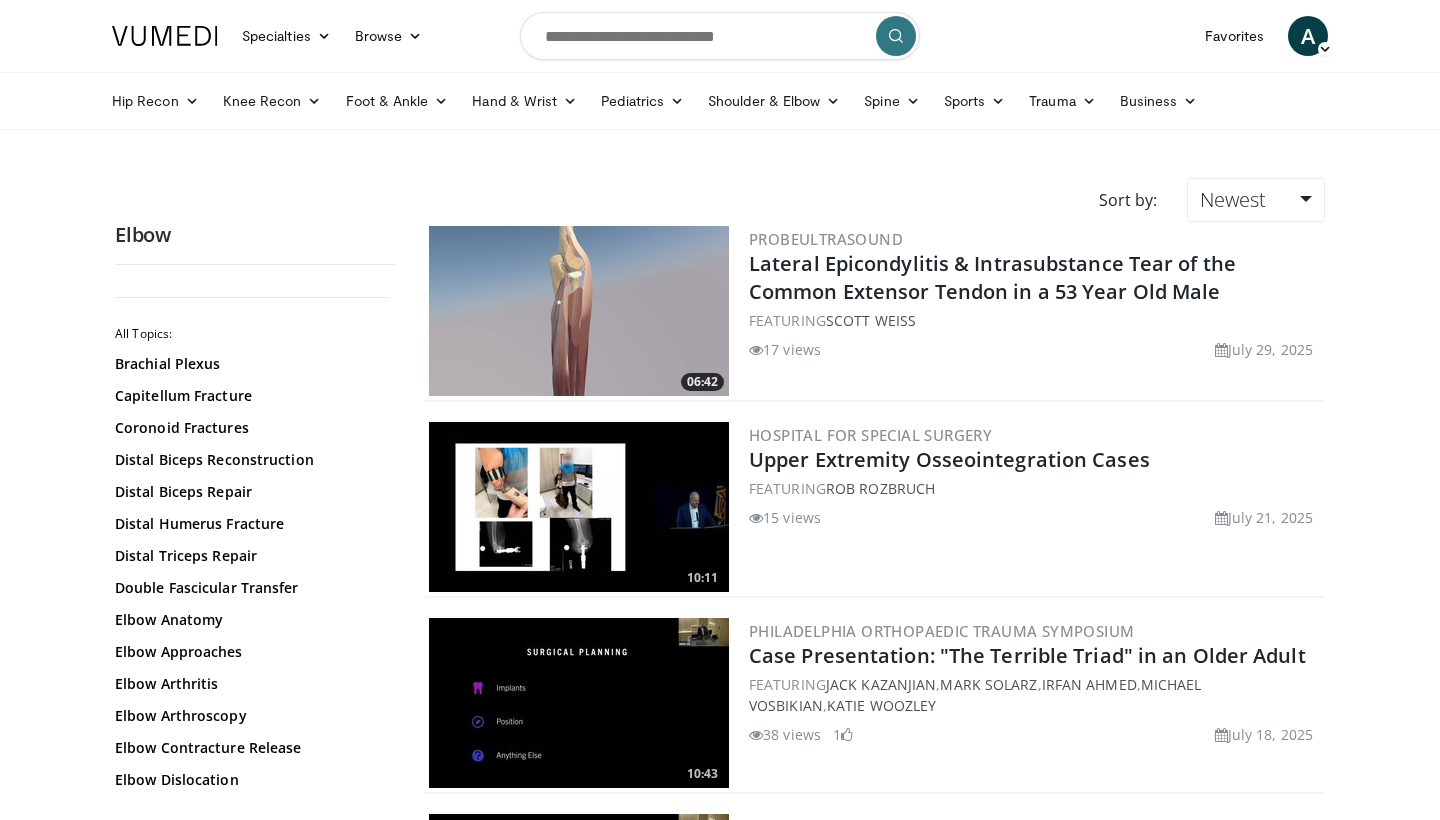 scroll, scrollTop: 0, scrollLeft: 0, axis: both 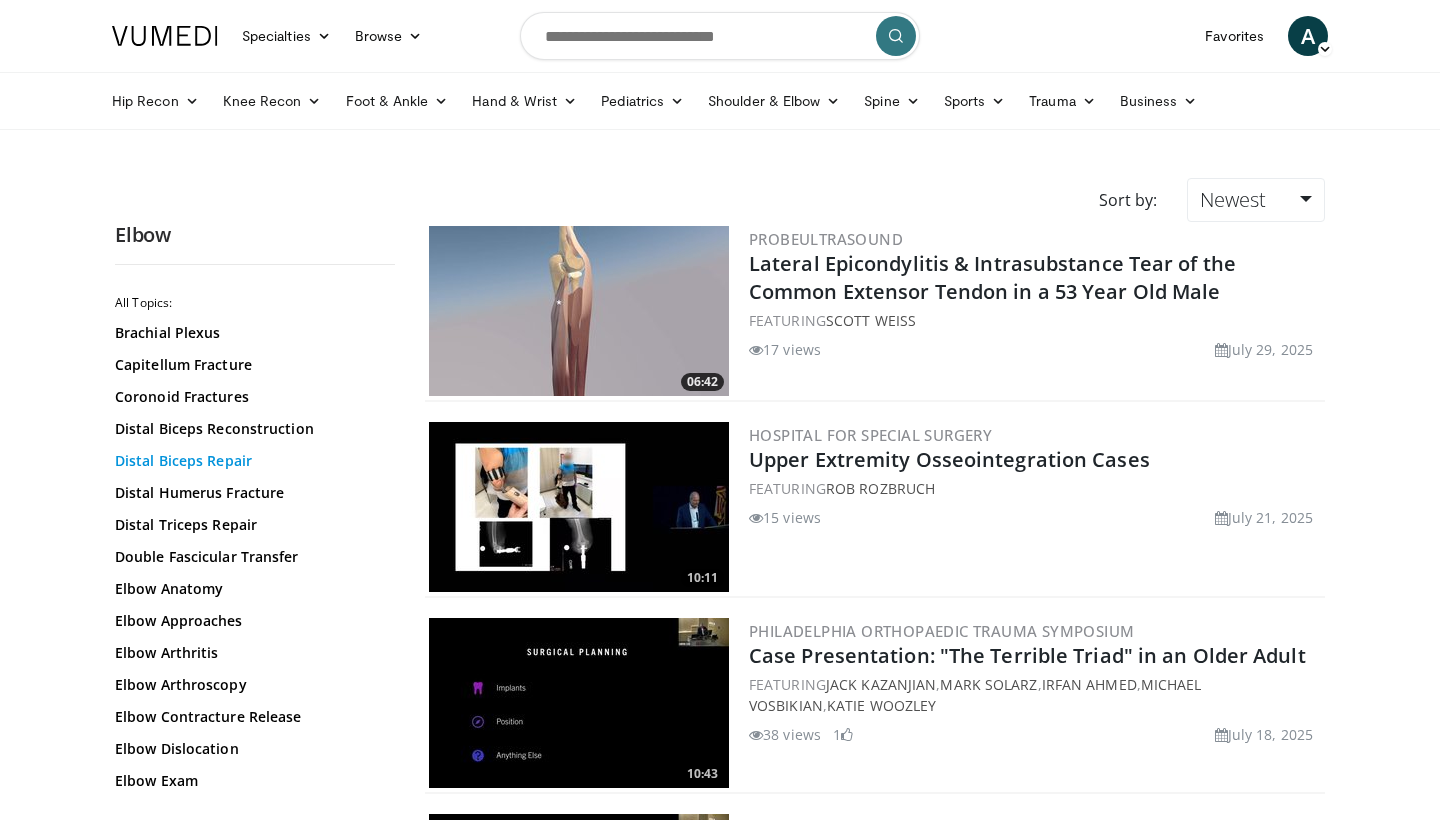 click on "Distal Biceps Repair" at bounding box center [250, 461] 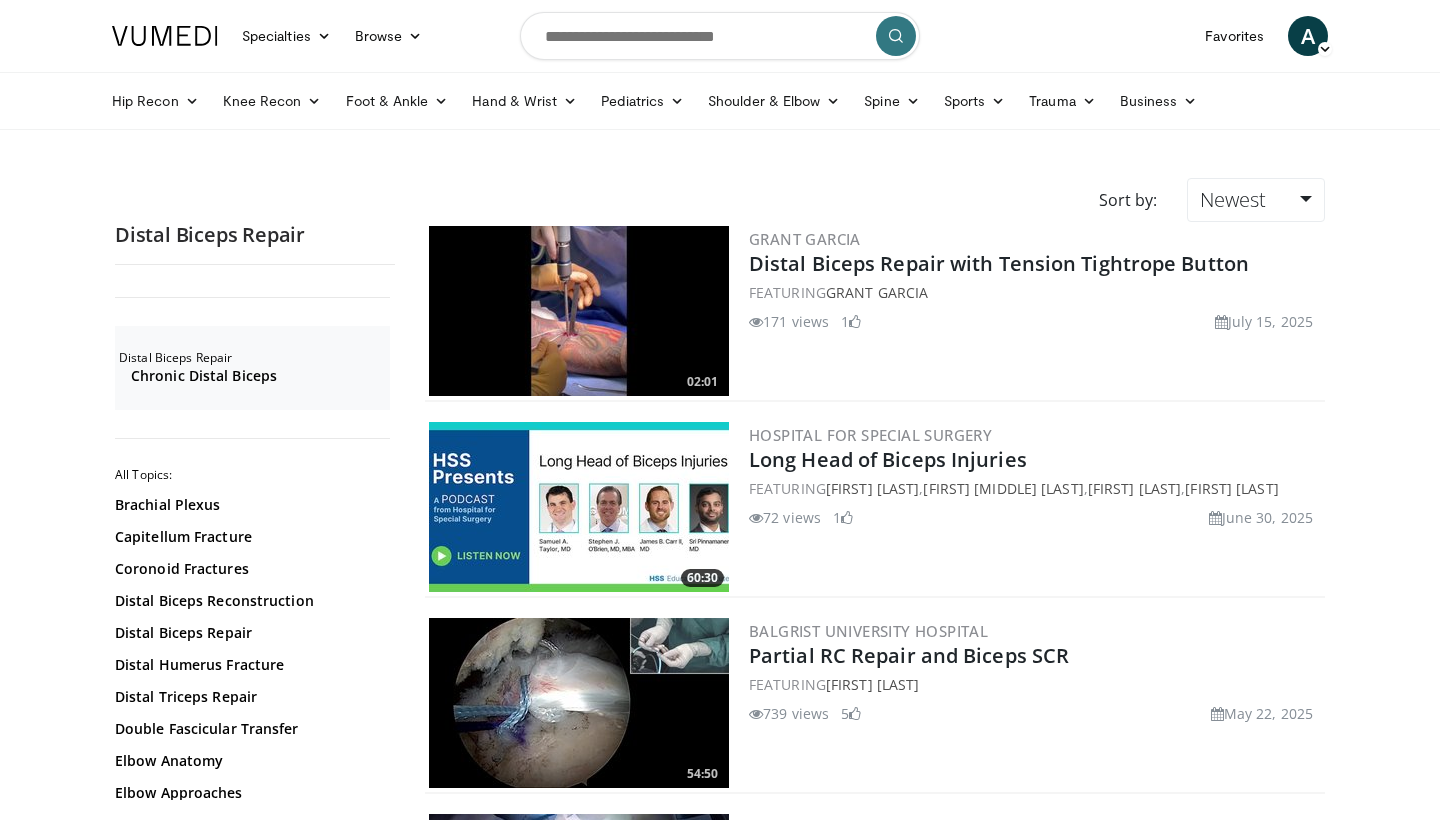 scroll, scrollTop: 0, scrollLeft: 0, axis: both 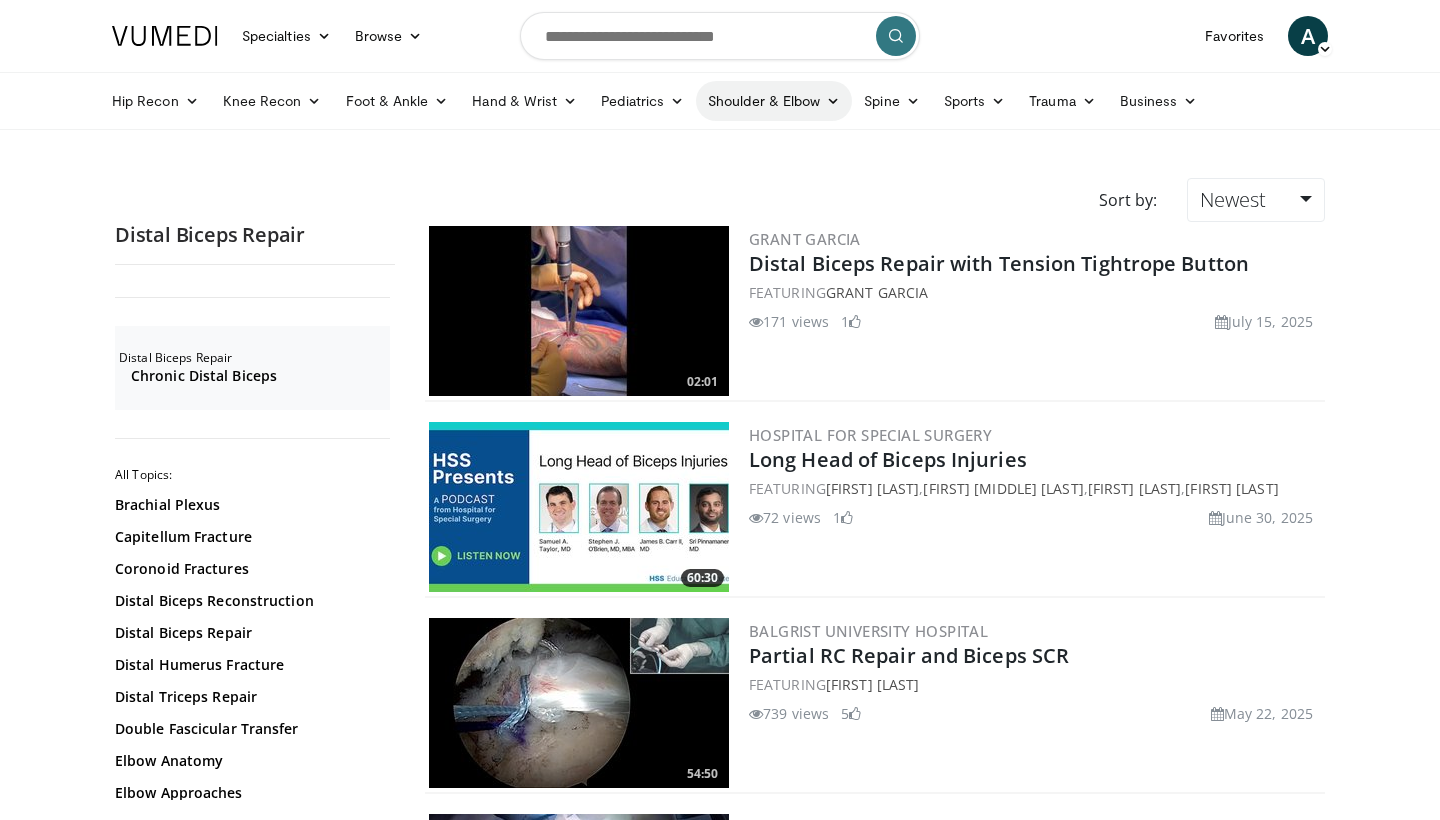 click on "Shoulder & Elbow" at bounding box center (774, 101) 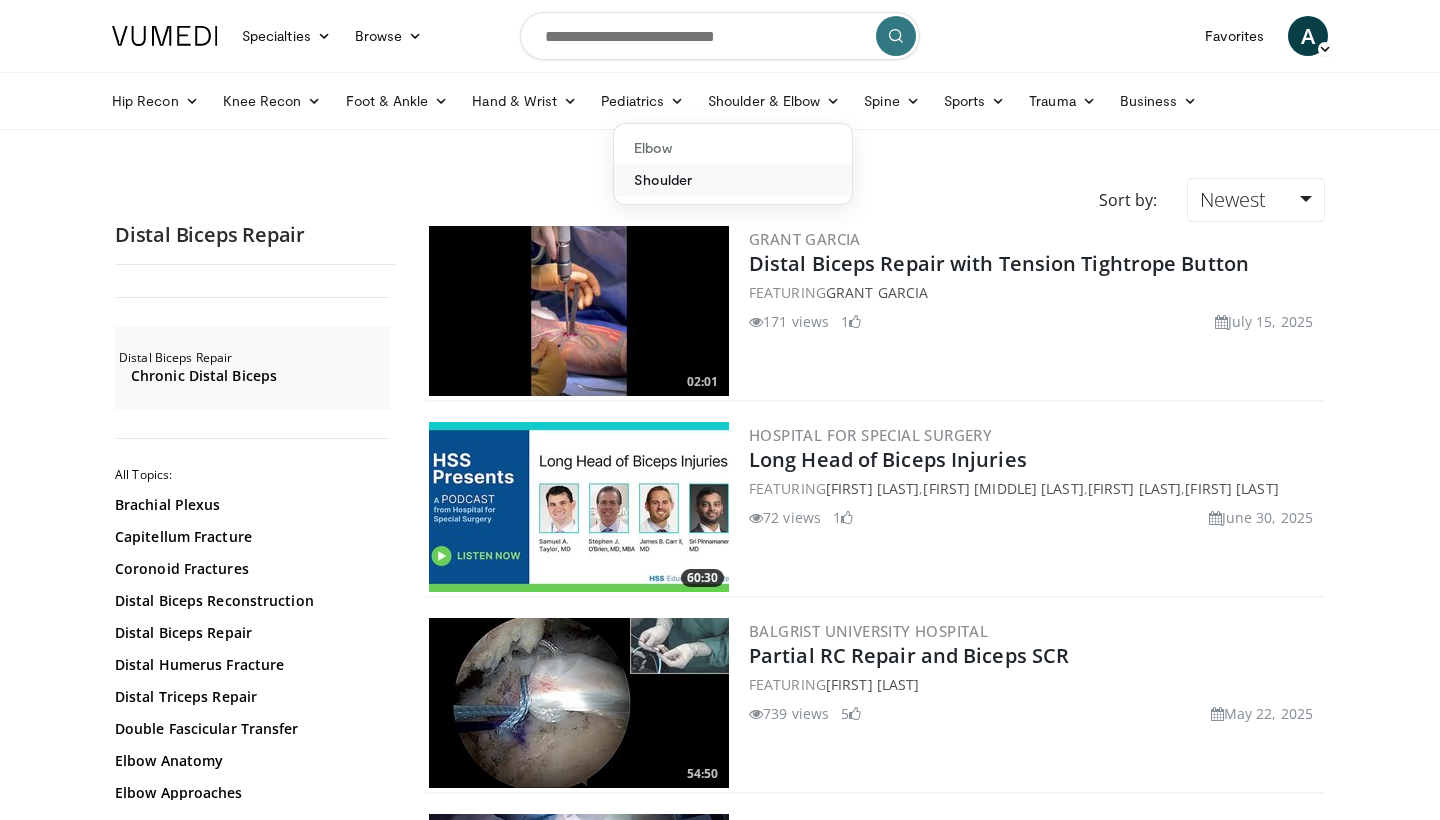 click on "Shoulder" at bounding box center [733, 180] 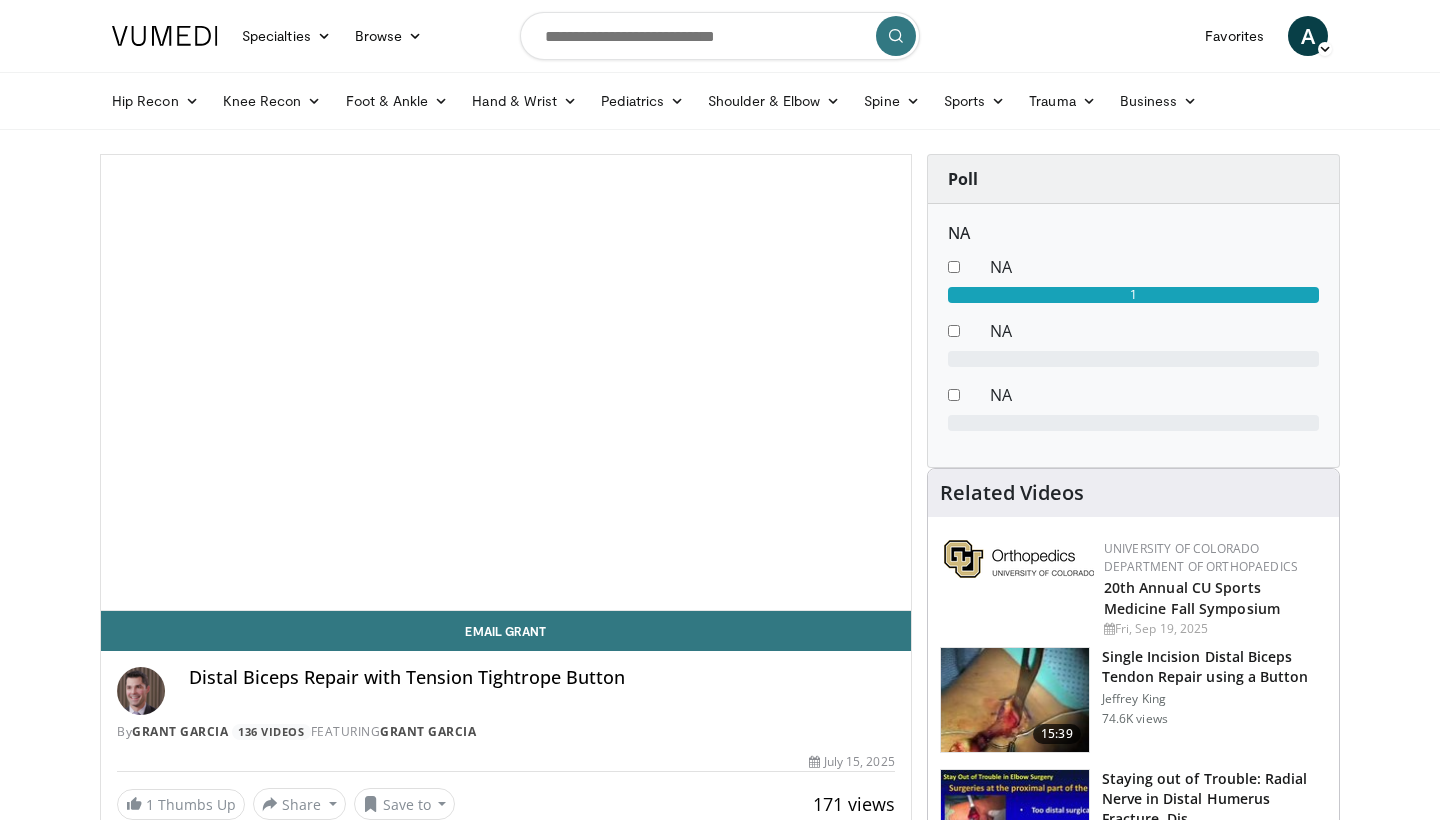 scroll, scrollTop: 0, scrollLeft: 0, axis: both 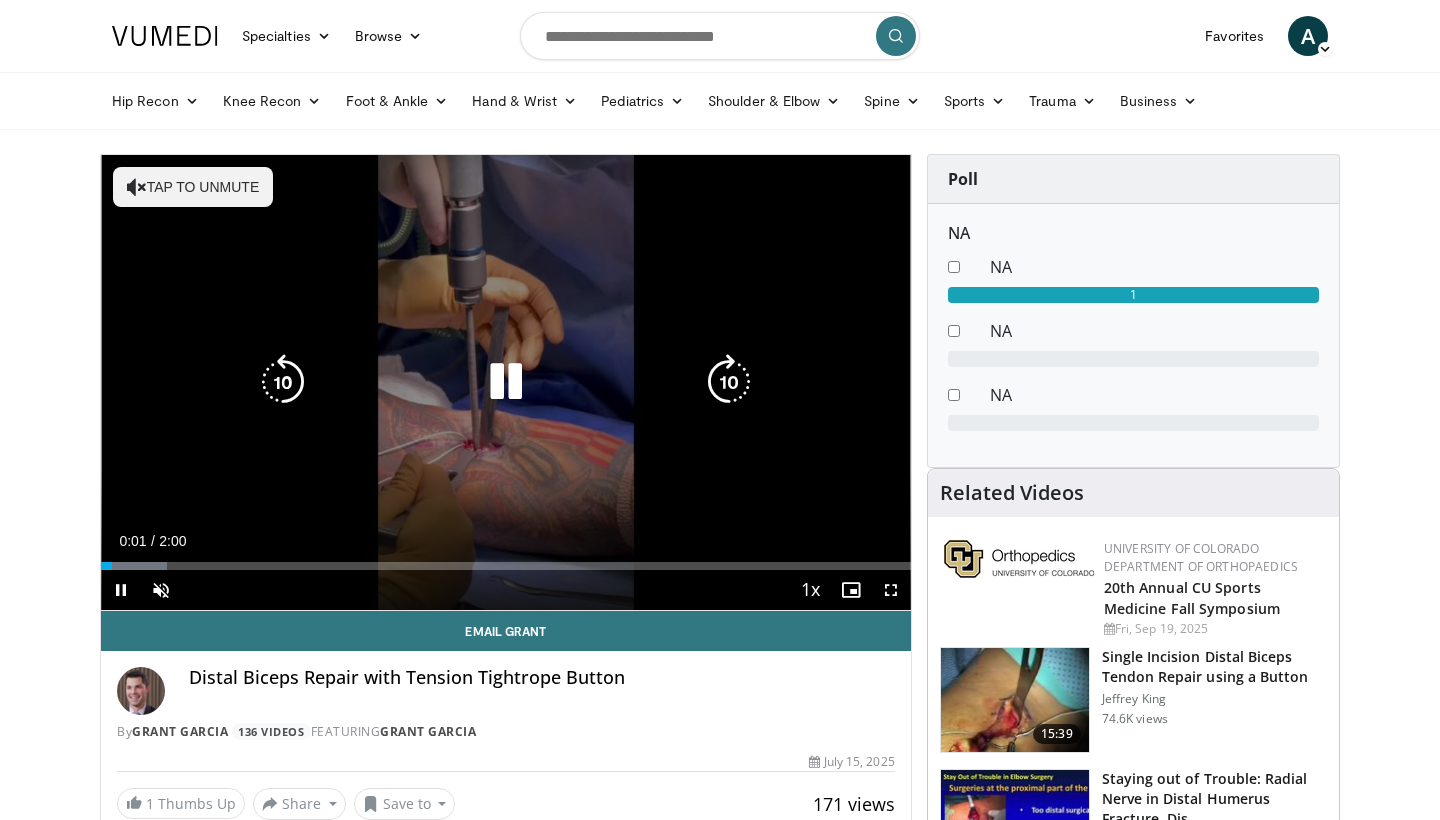 click on "Tap to unmute" at bounding box center (193, 187) 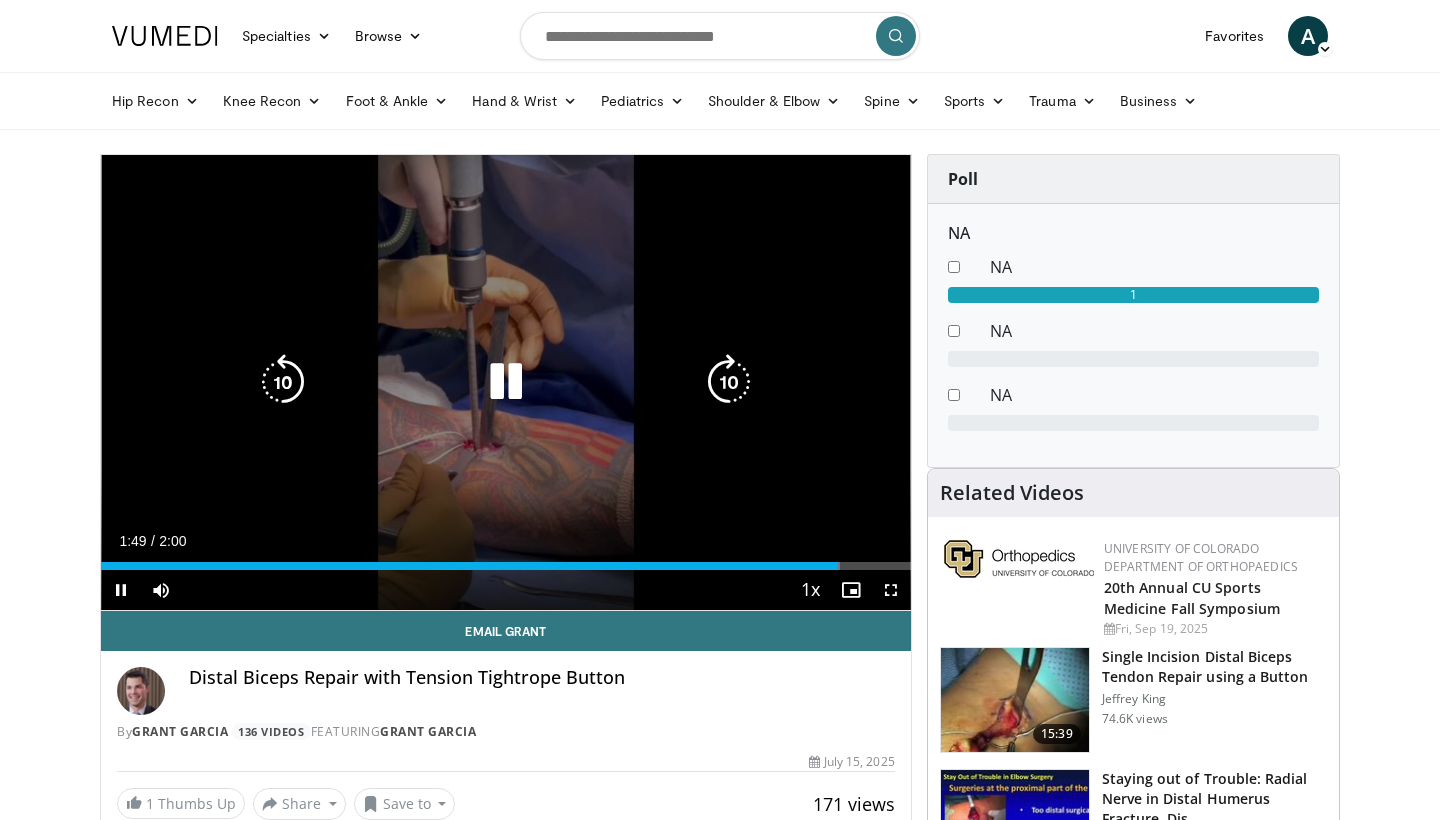 click on "10 seconds
Tap to unmute" at bounding box center (506, 382) 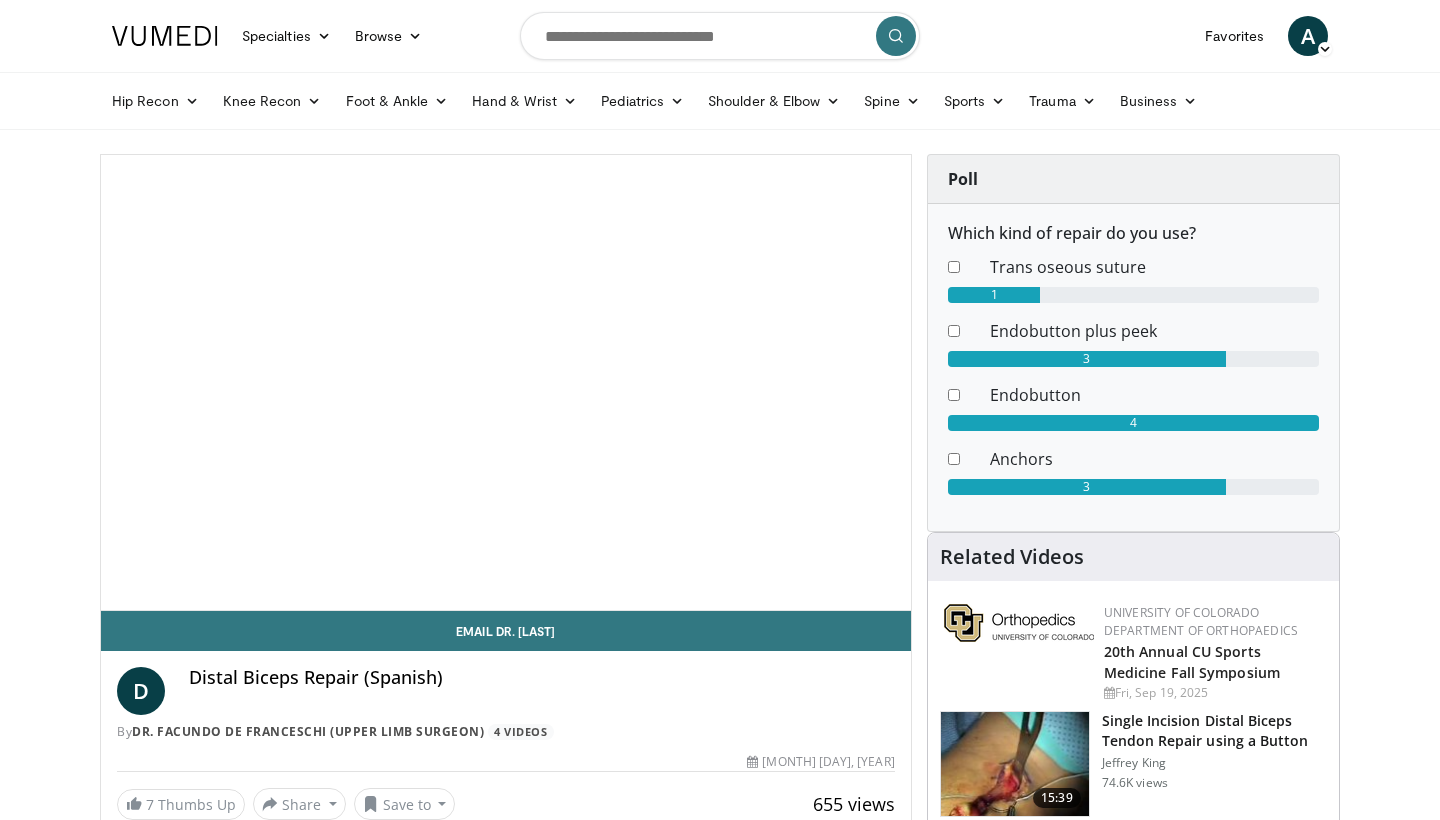 scroll, scrollTop: 0, scrollLeft: 0, axis: both 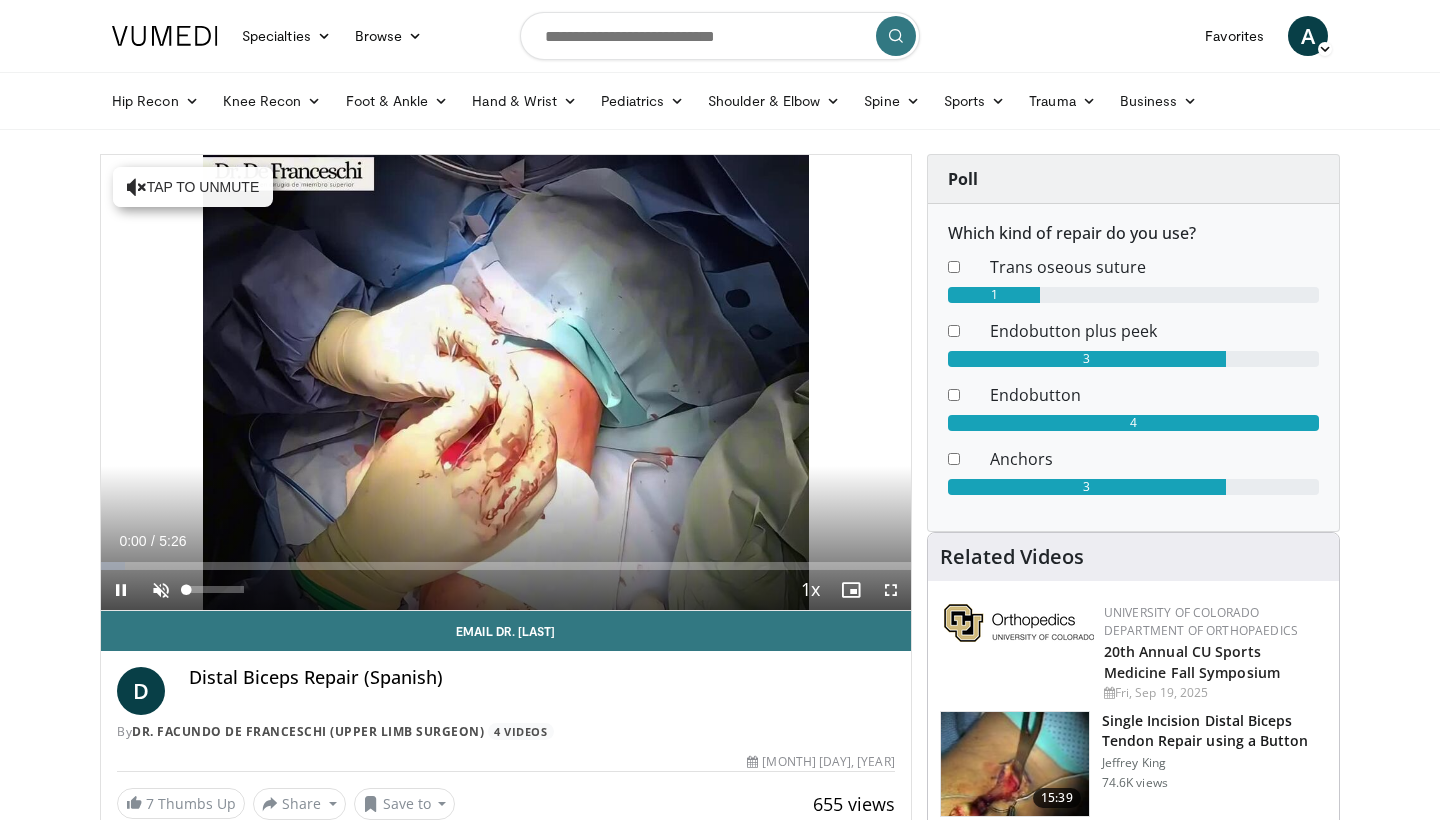 click at bounding box center (161, 590) 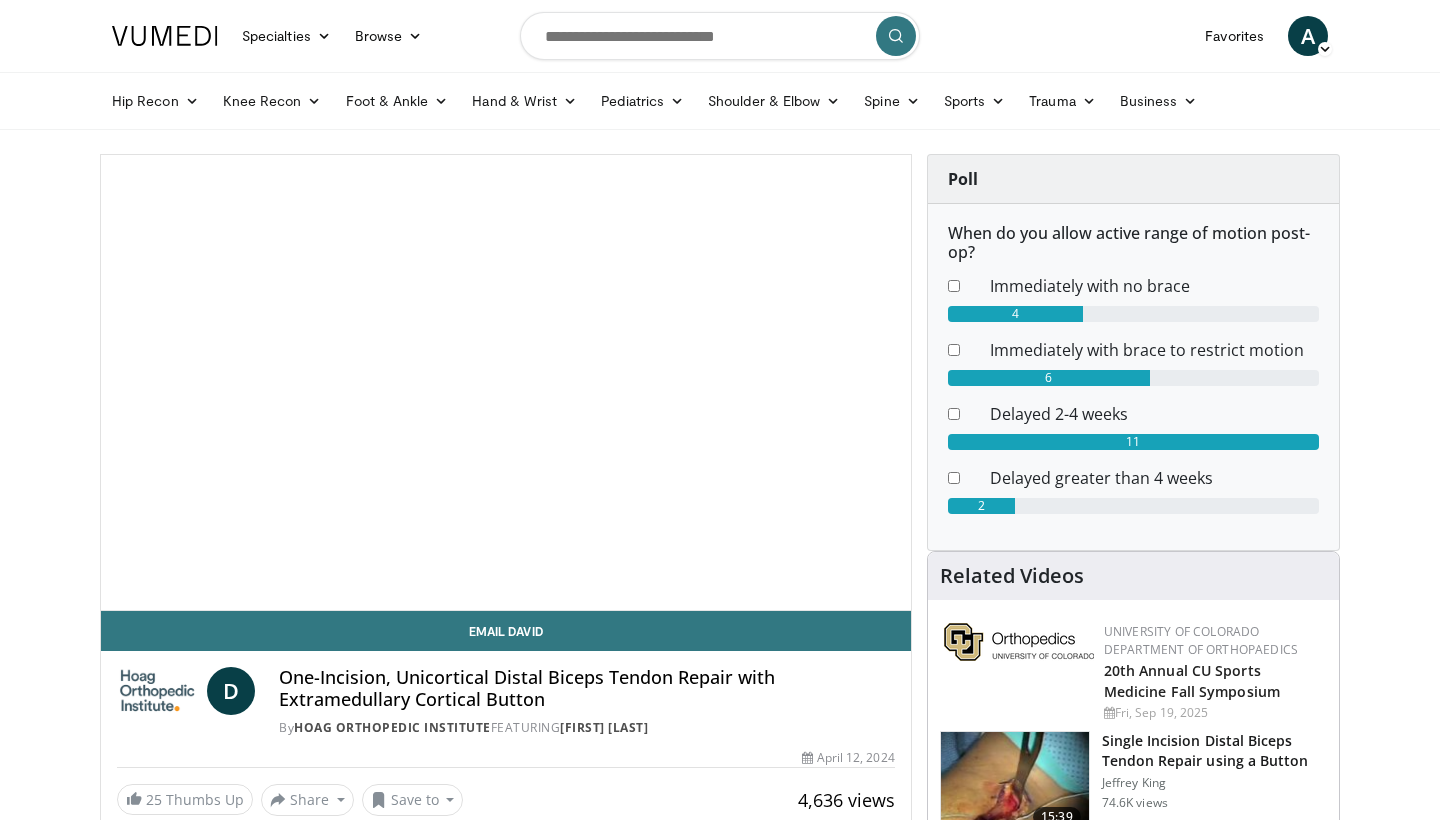 scroll, scrollTop: 0, scrollLeft: 0, axis: both 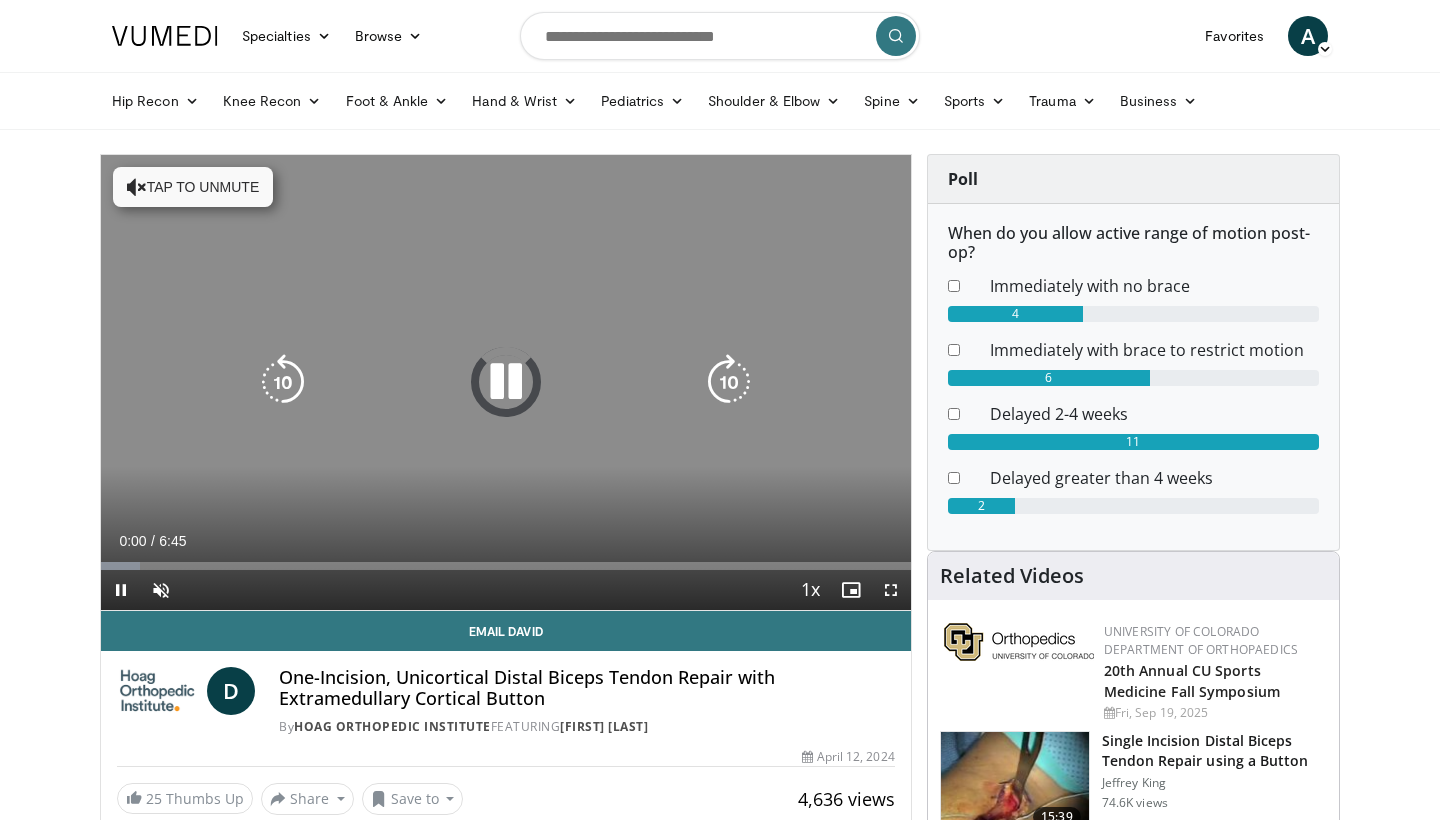 click at bounding box center (137, 187) 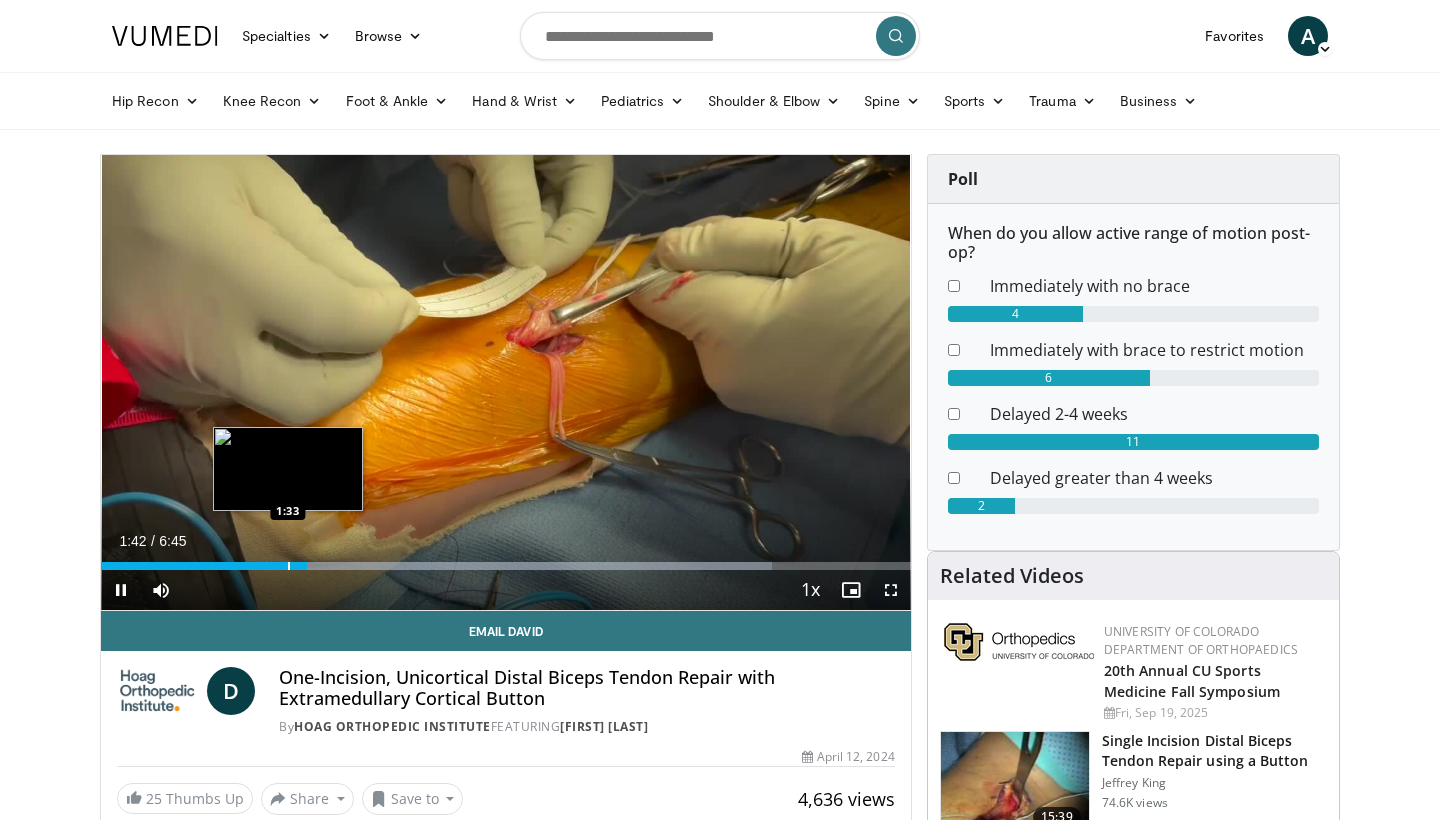 click at bounding box center (289, 566) 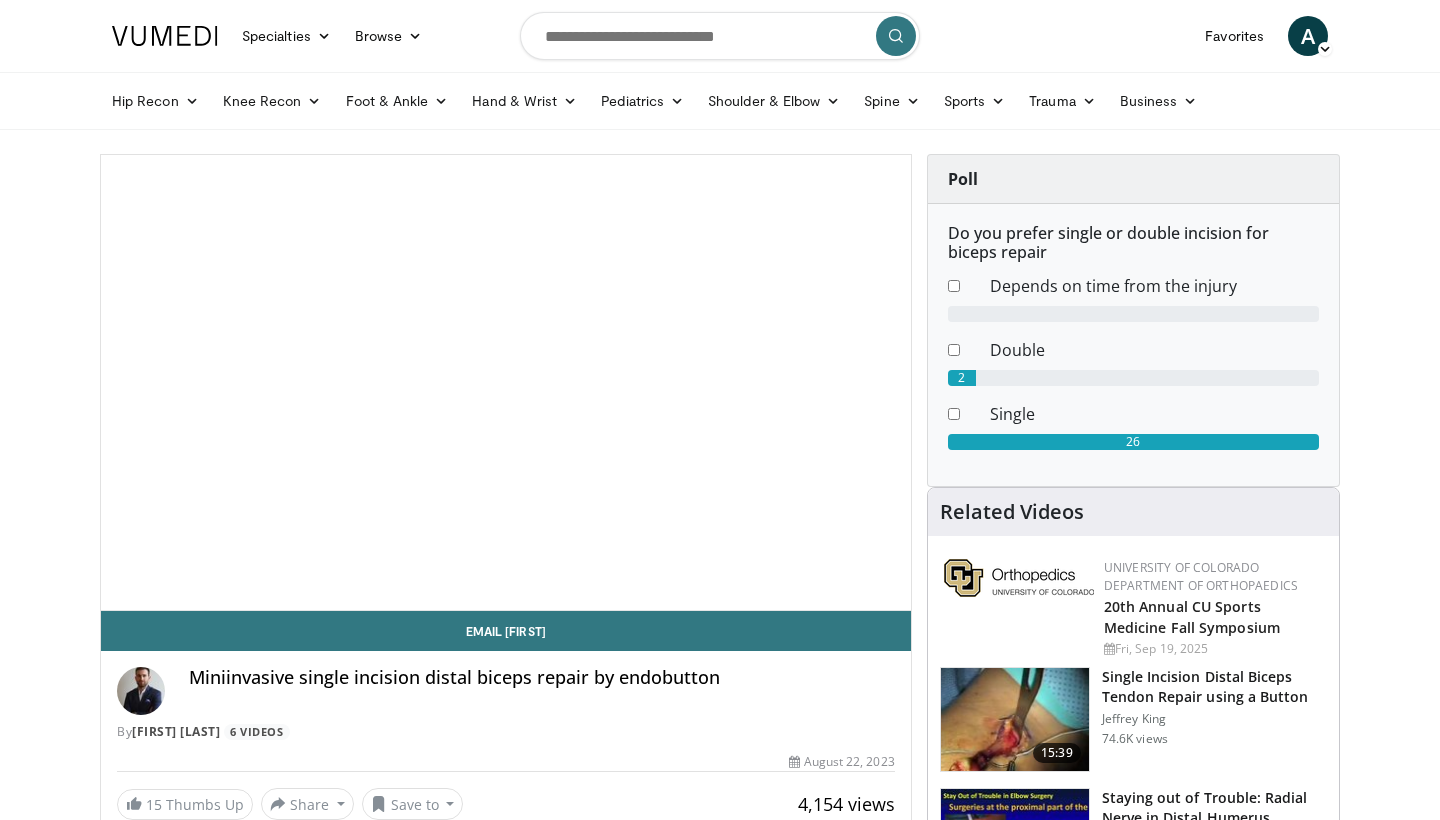 scroll, scrollTop: 0, scrollLeft: 0, axis: both 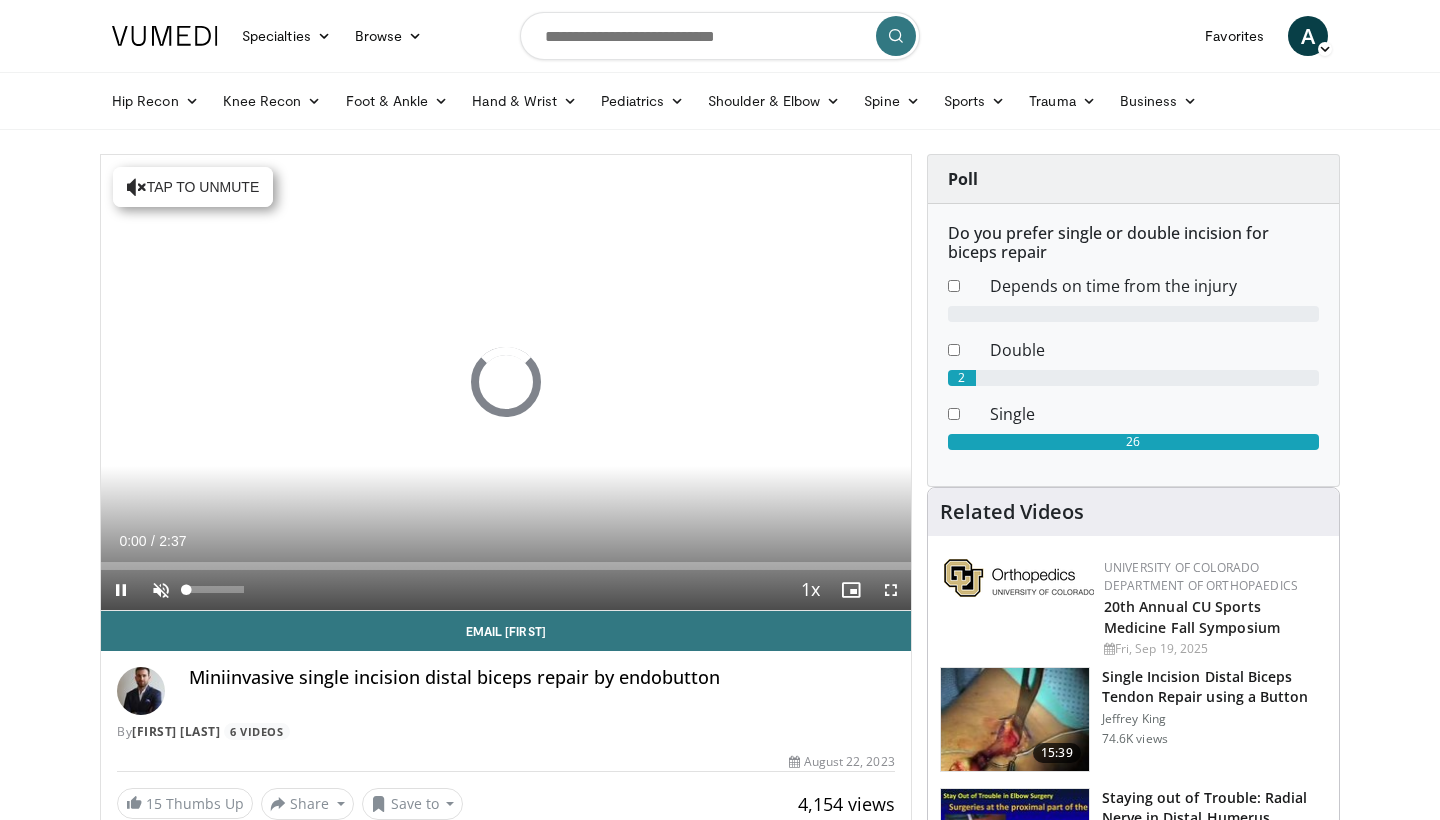 click at bounding box center (161, 590) 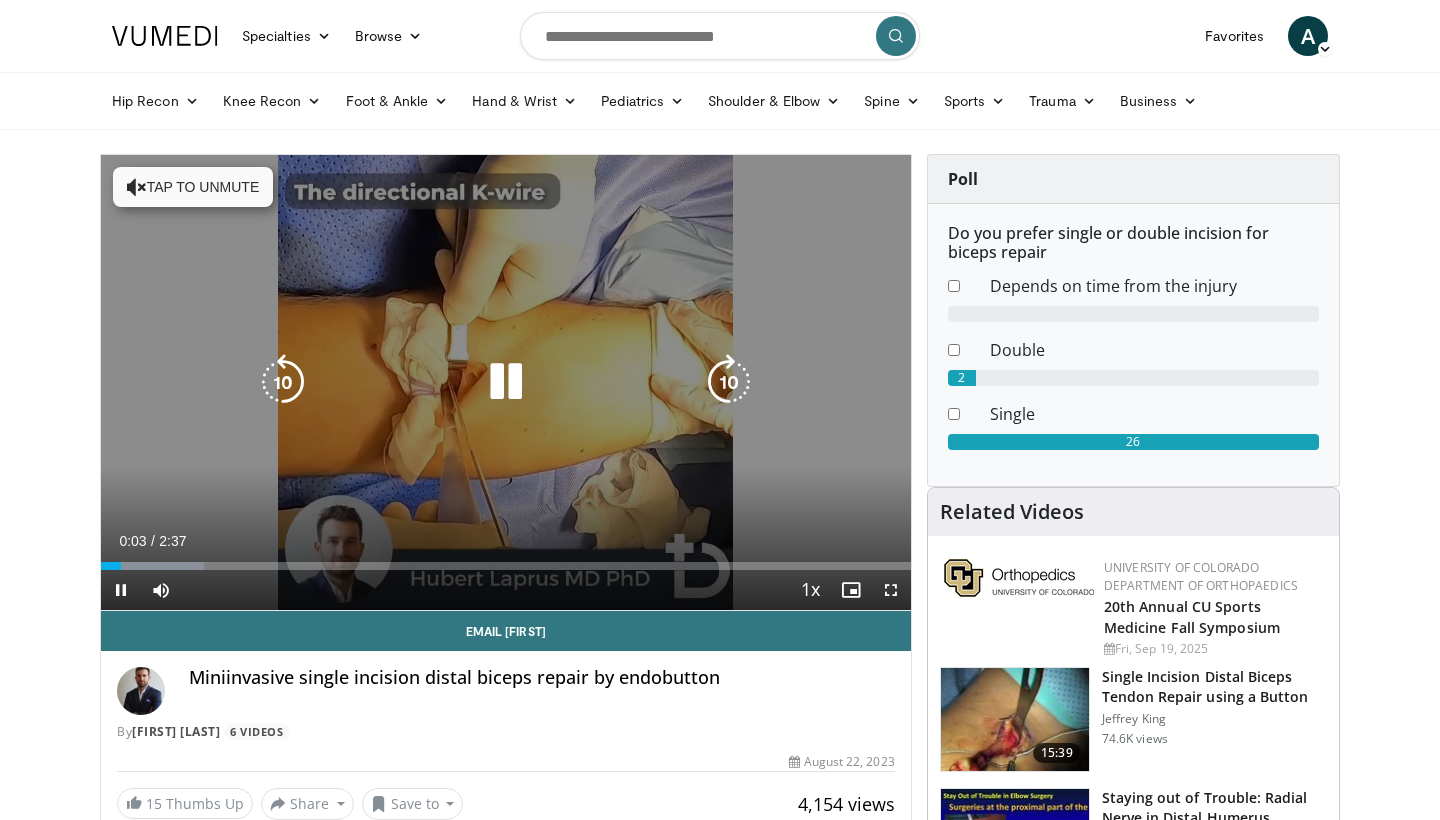 click on "Tap to unmute" at bounding box center [193, 187] 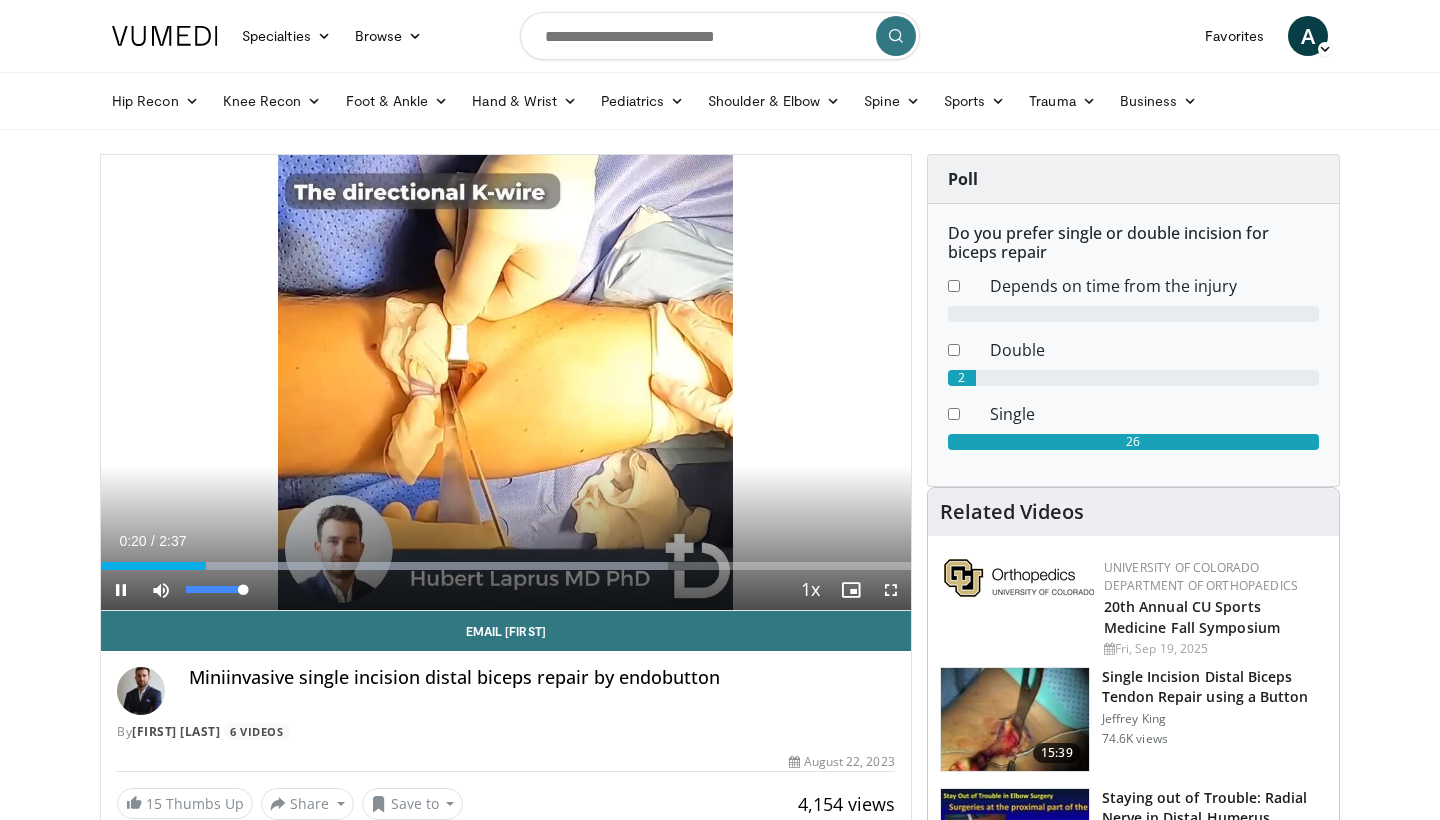click at bounding box center [161, 590] 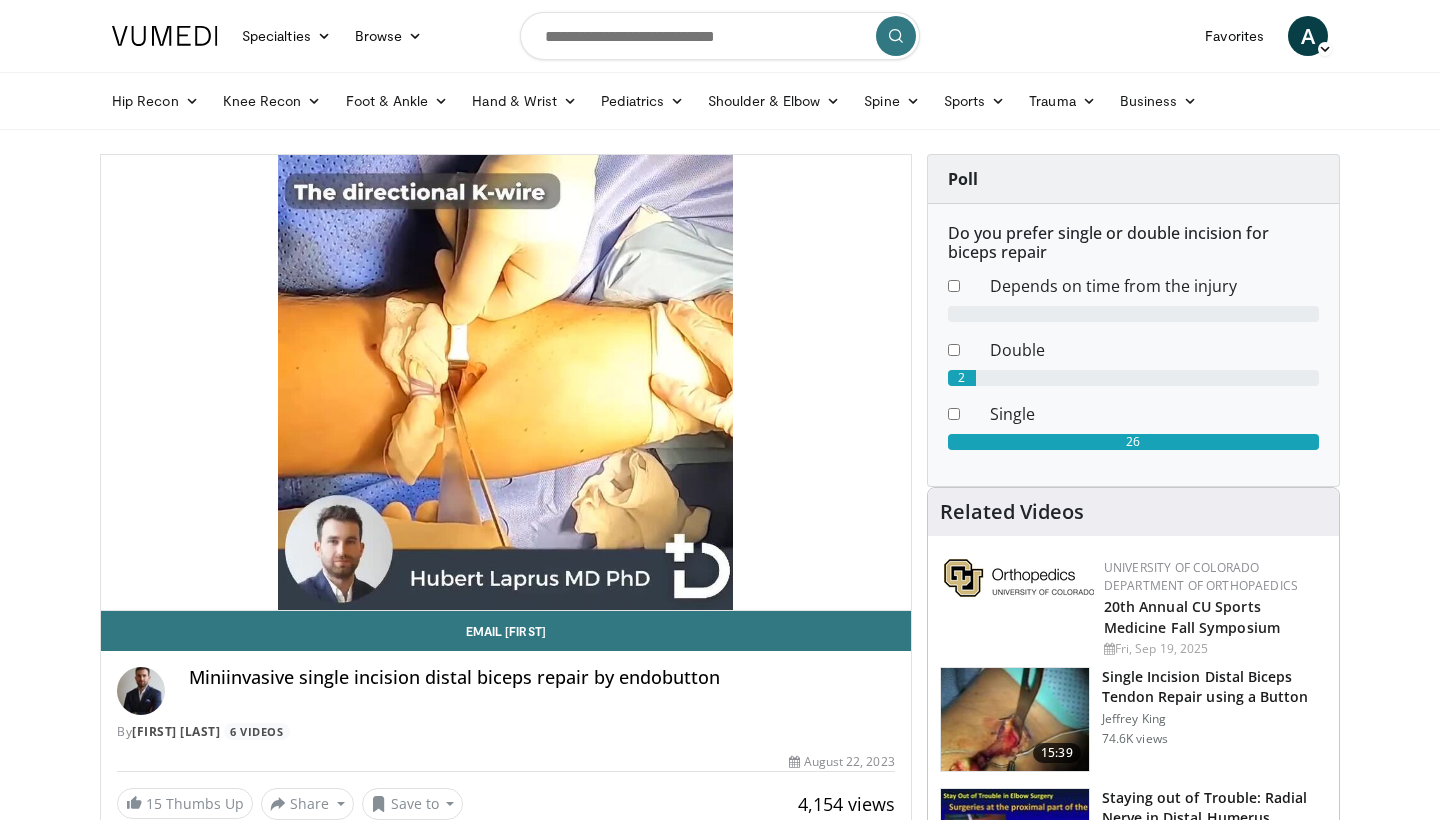 click on "10 seconds
Tap to unmute" at bounding box center (506, 382) 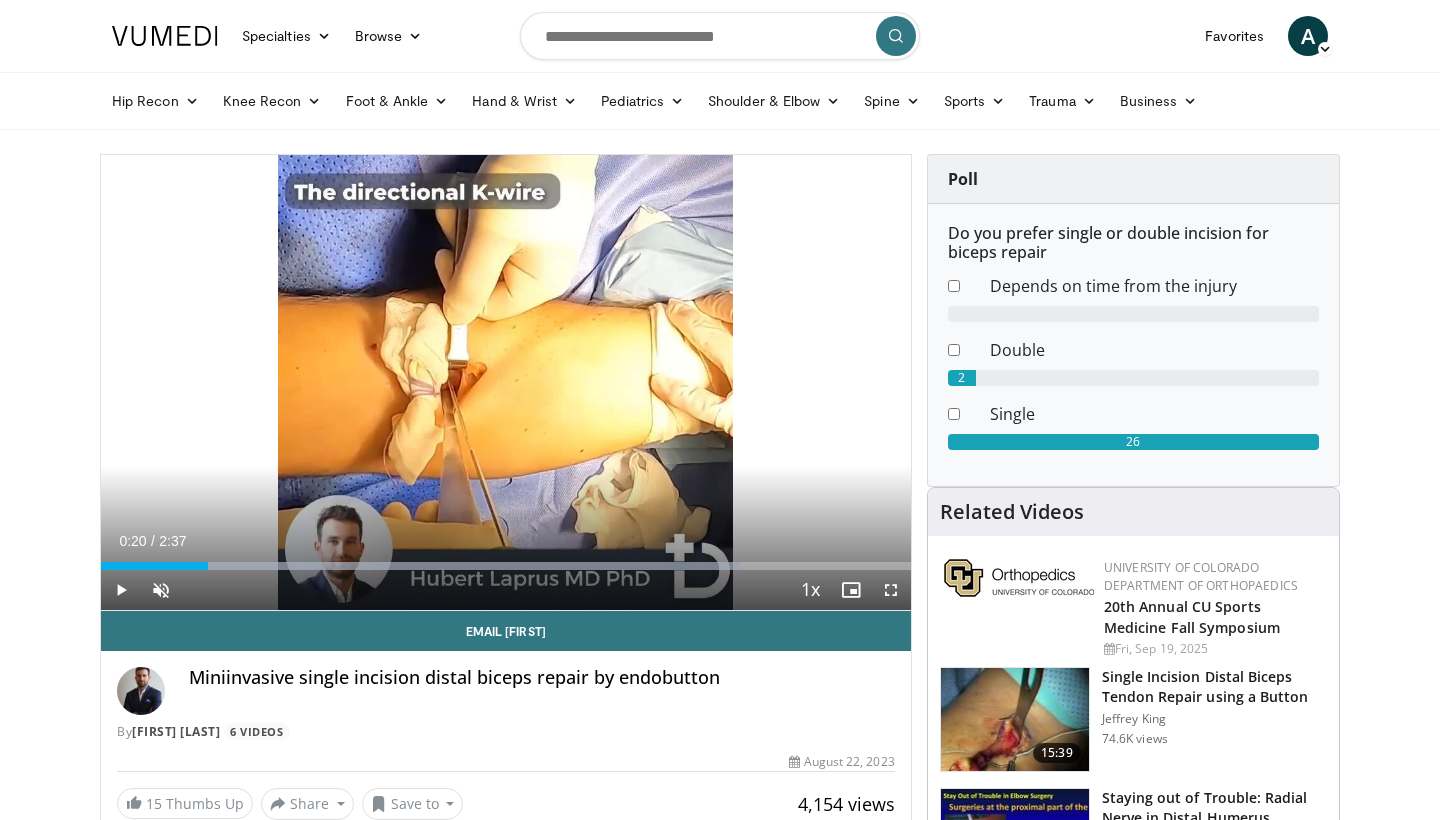 click at bounding box center [161, 590] 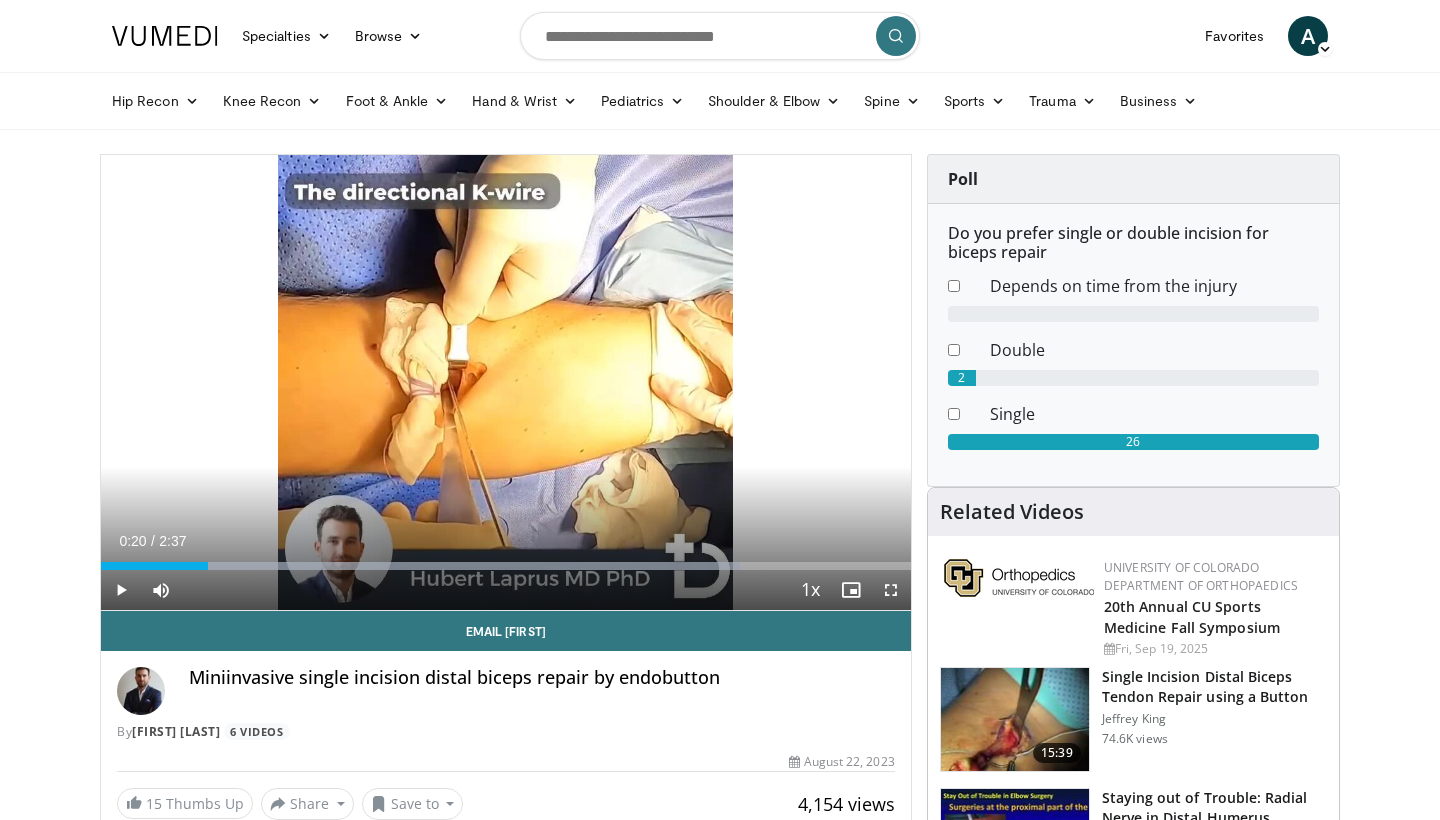 click at bounding box center (121, 590) 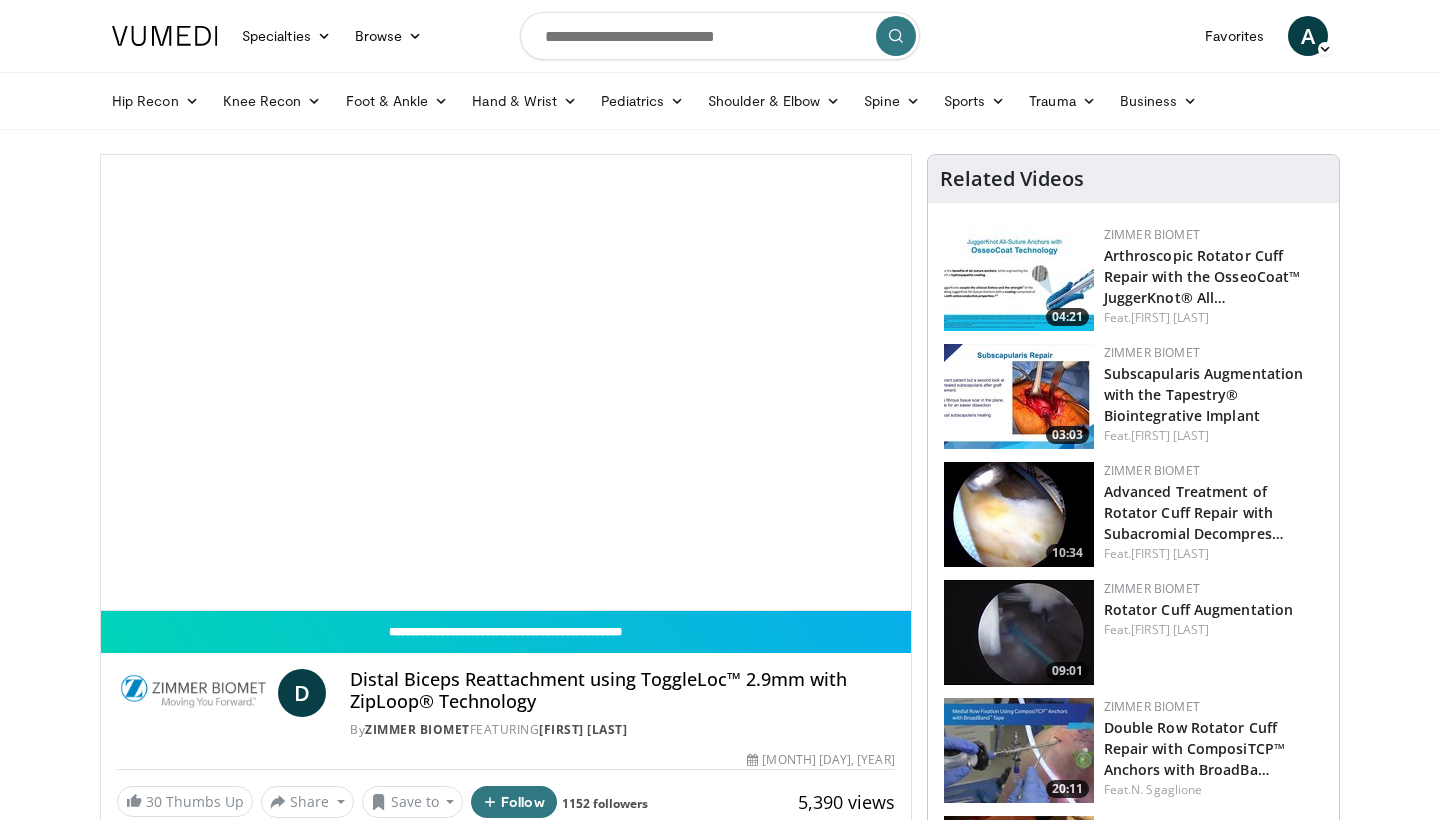 scroll, scrollTop: 0, scrollLeft: 0, axis: both 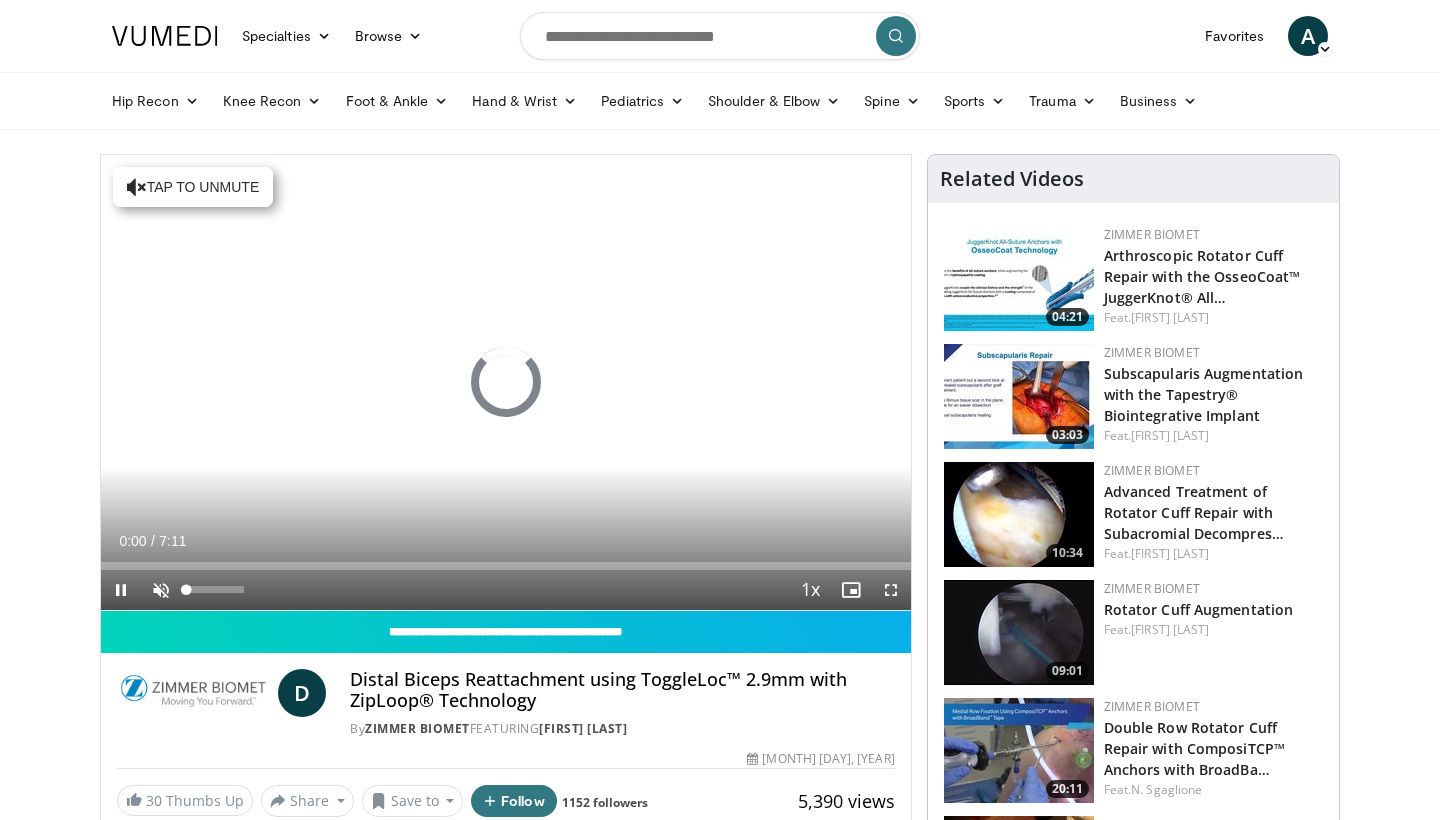 click at bounding box center [161, 590] 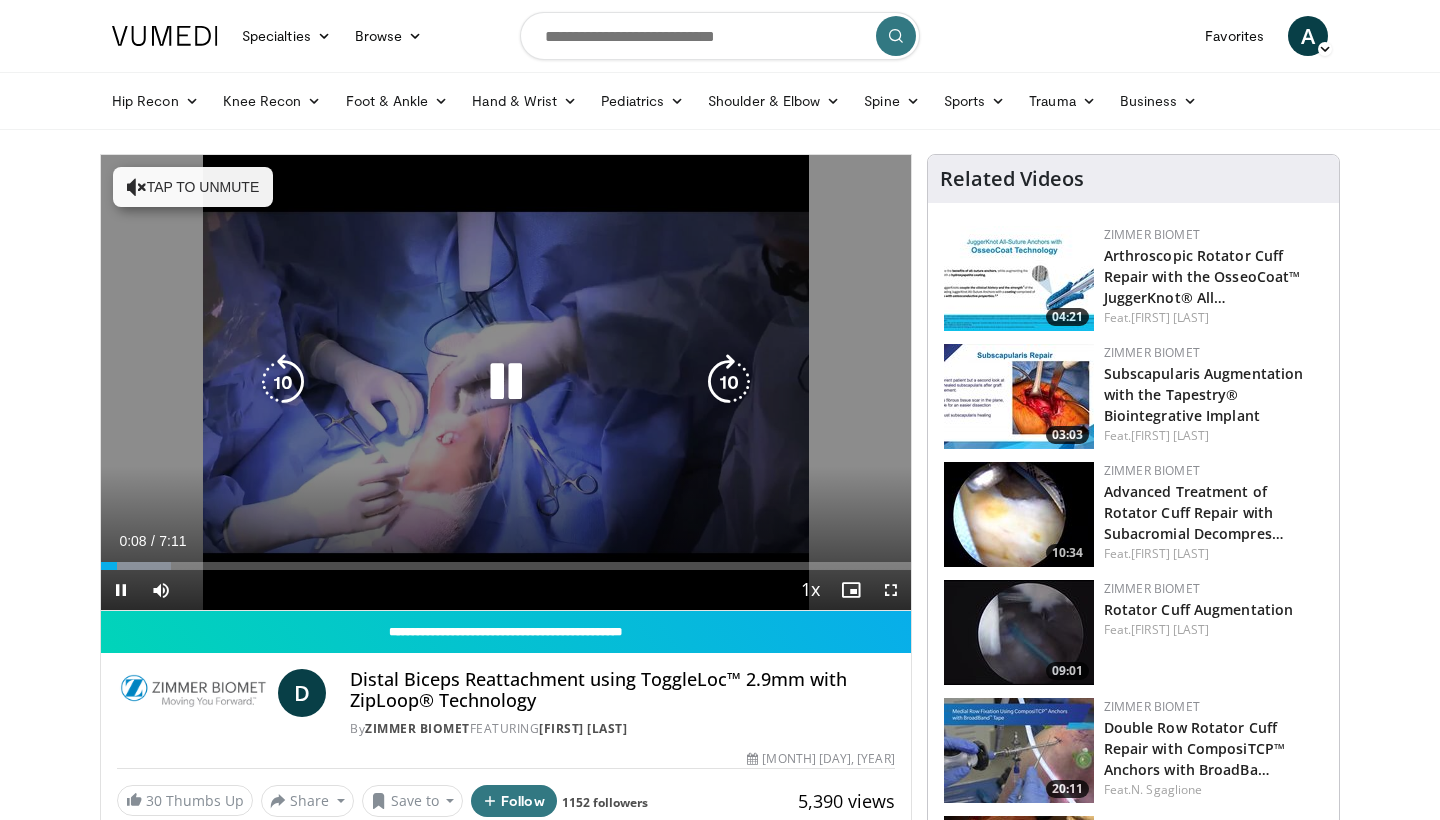 click at bounding box center [137, 187] 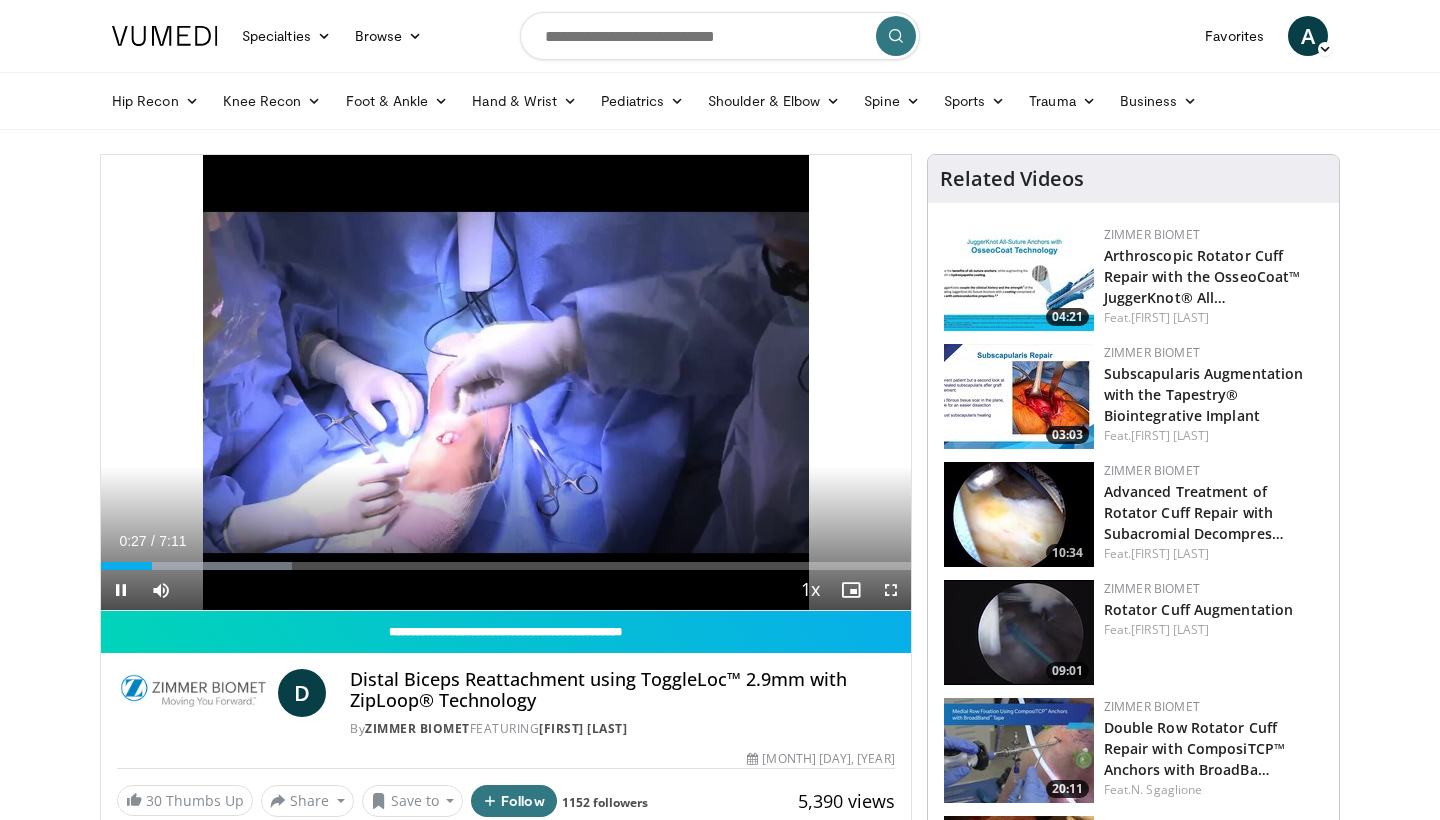 click at bounding box center [891, 590] 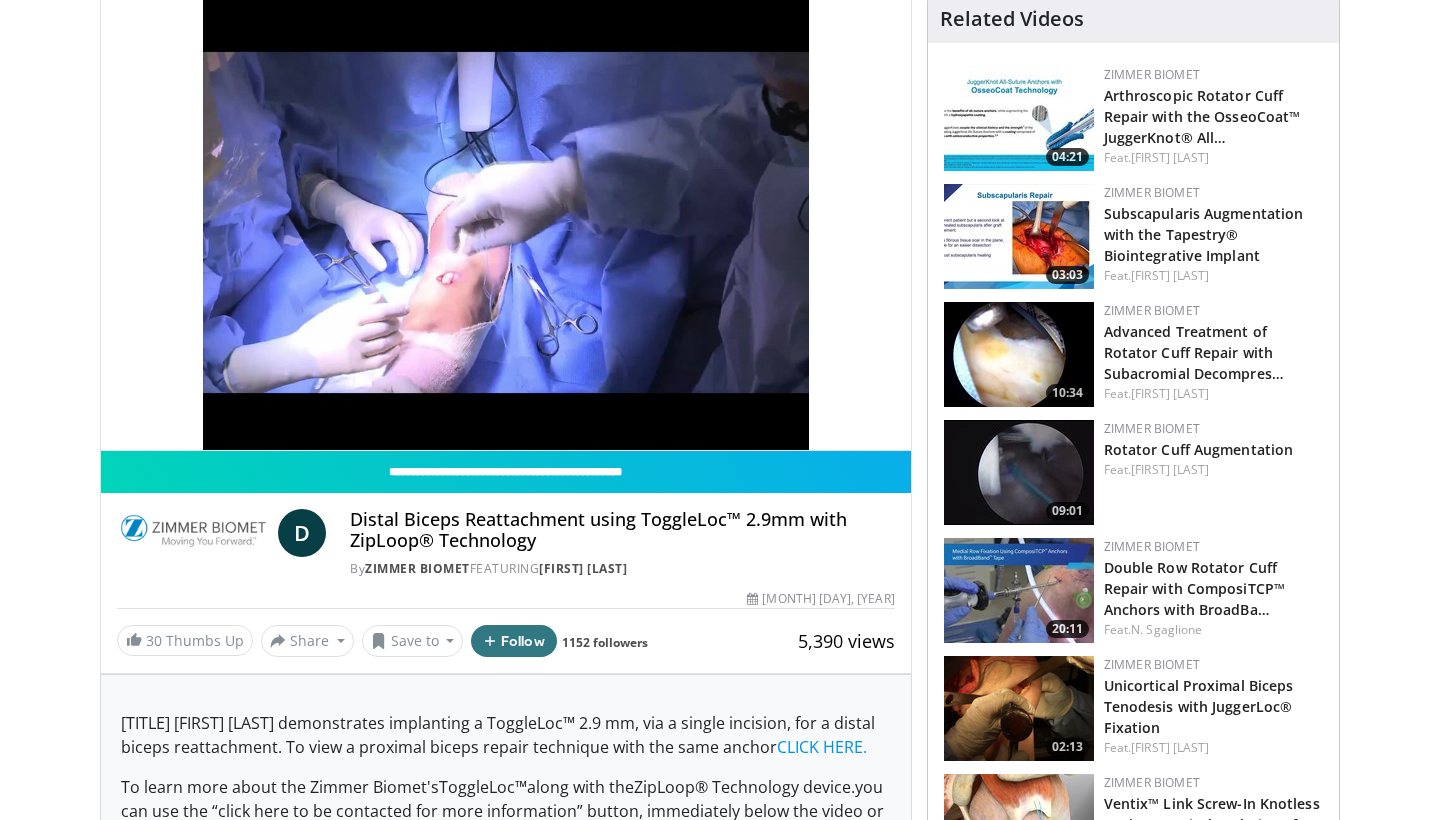 scroll, scrollTop: 173, scrollLeft: 0, axis: vertical 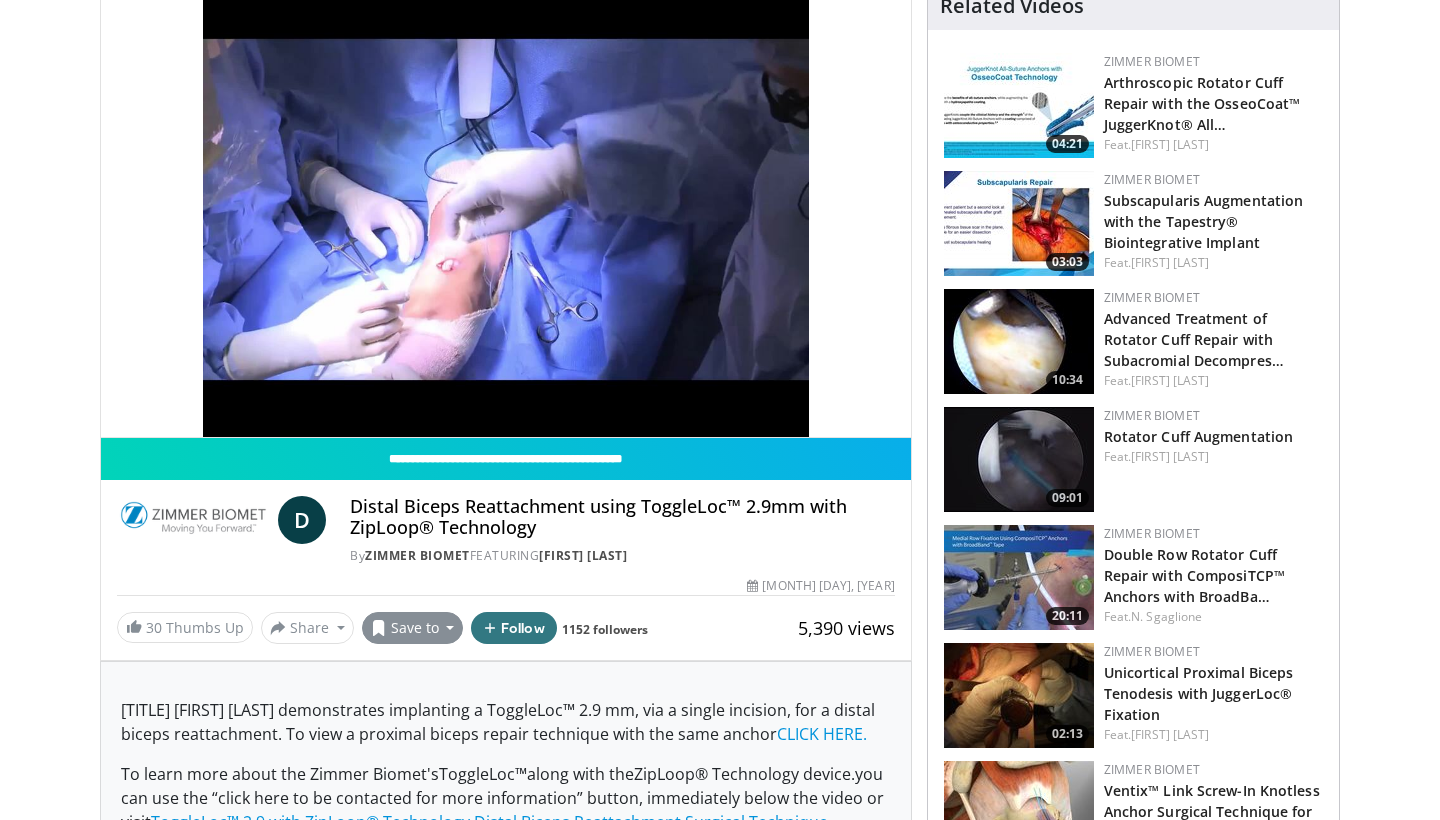 click on "Save to" at bounding box center [413, 628] 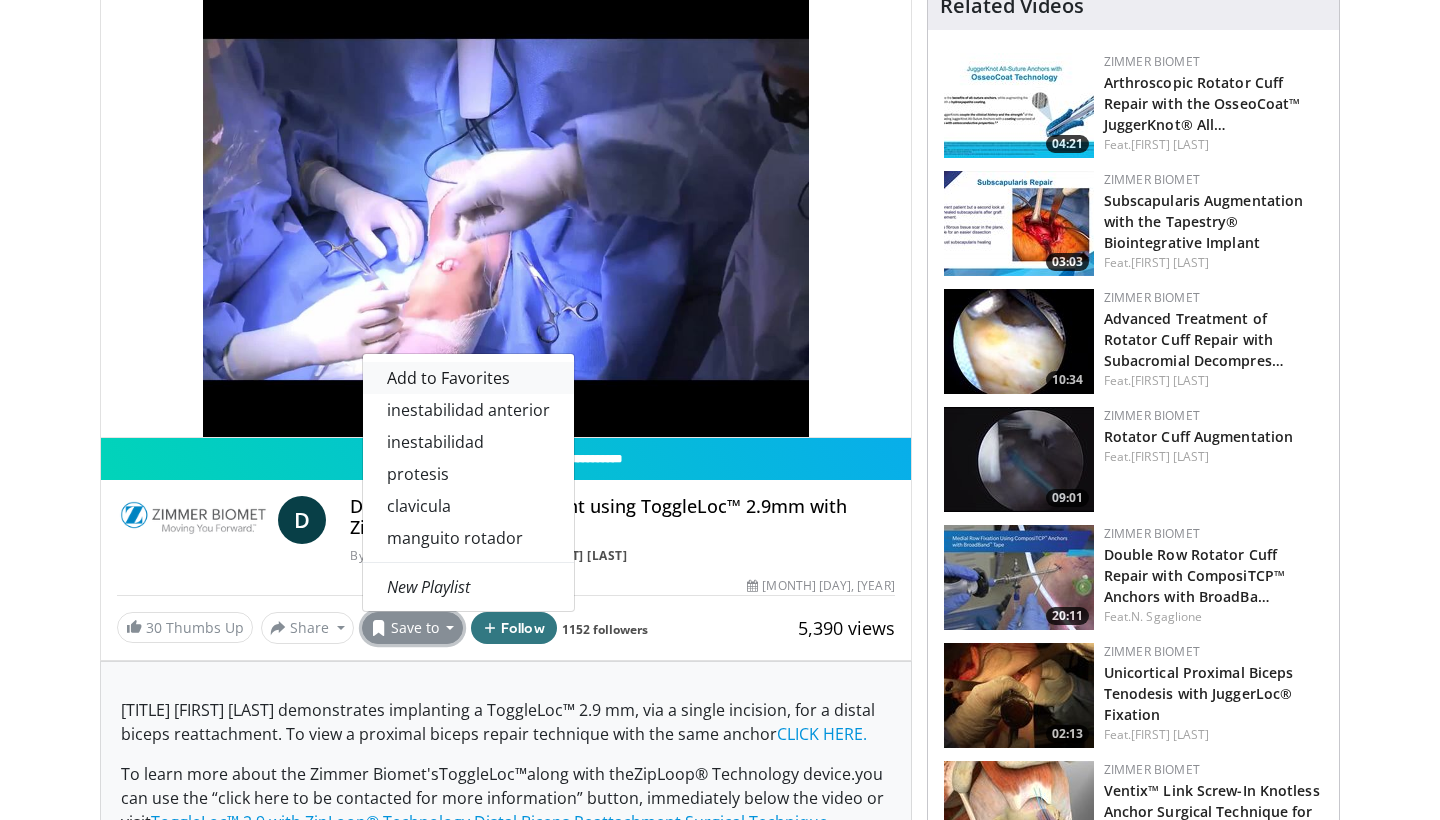 click on "Add to Favorites" at bounding box center (448, 378) 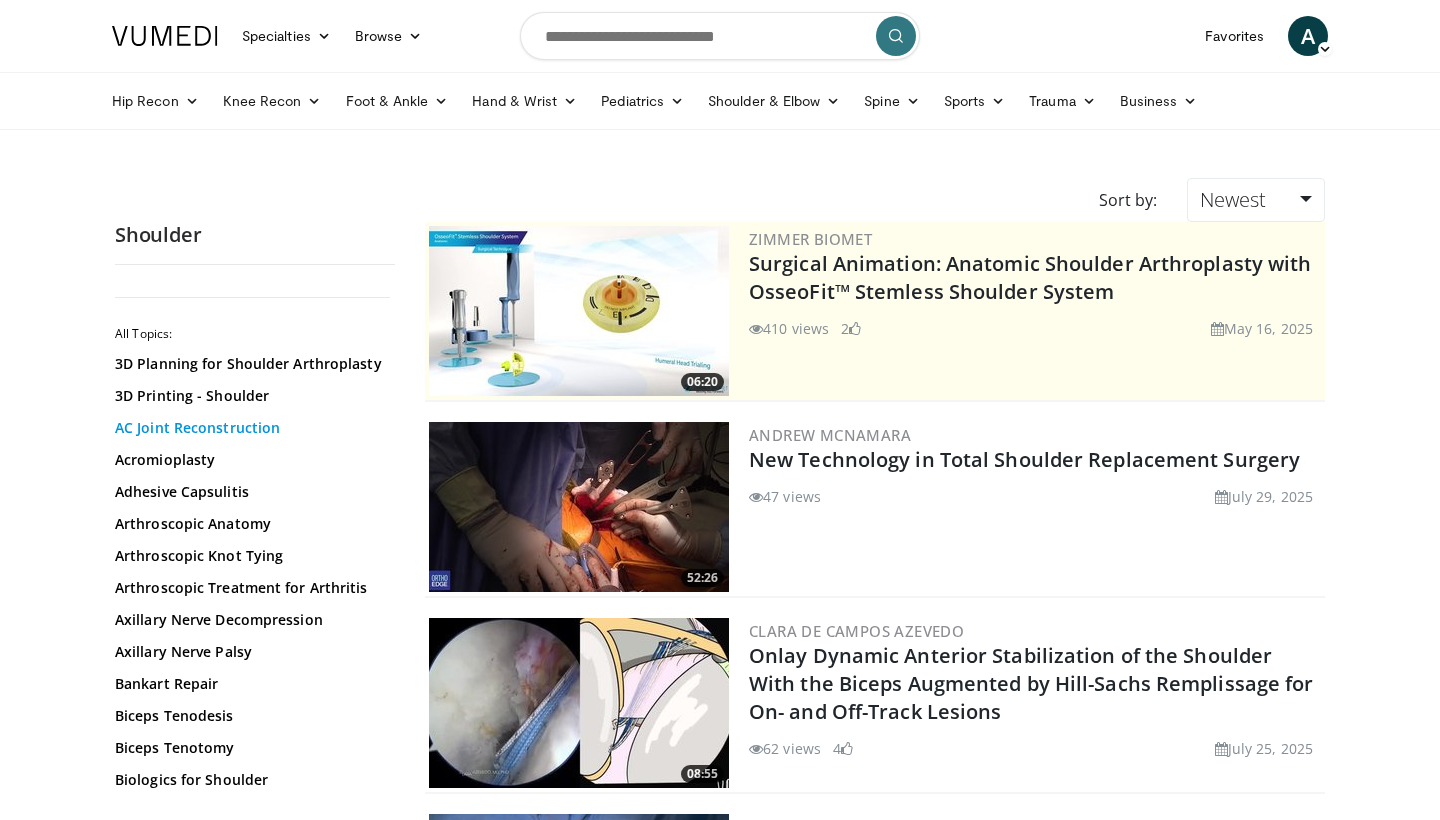 scroll, scrollTop: 0, scrollLeft: 0, axis: both 